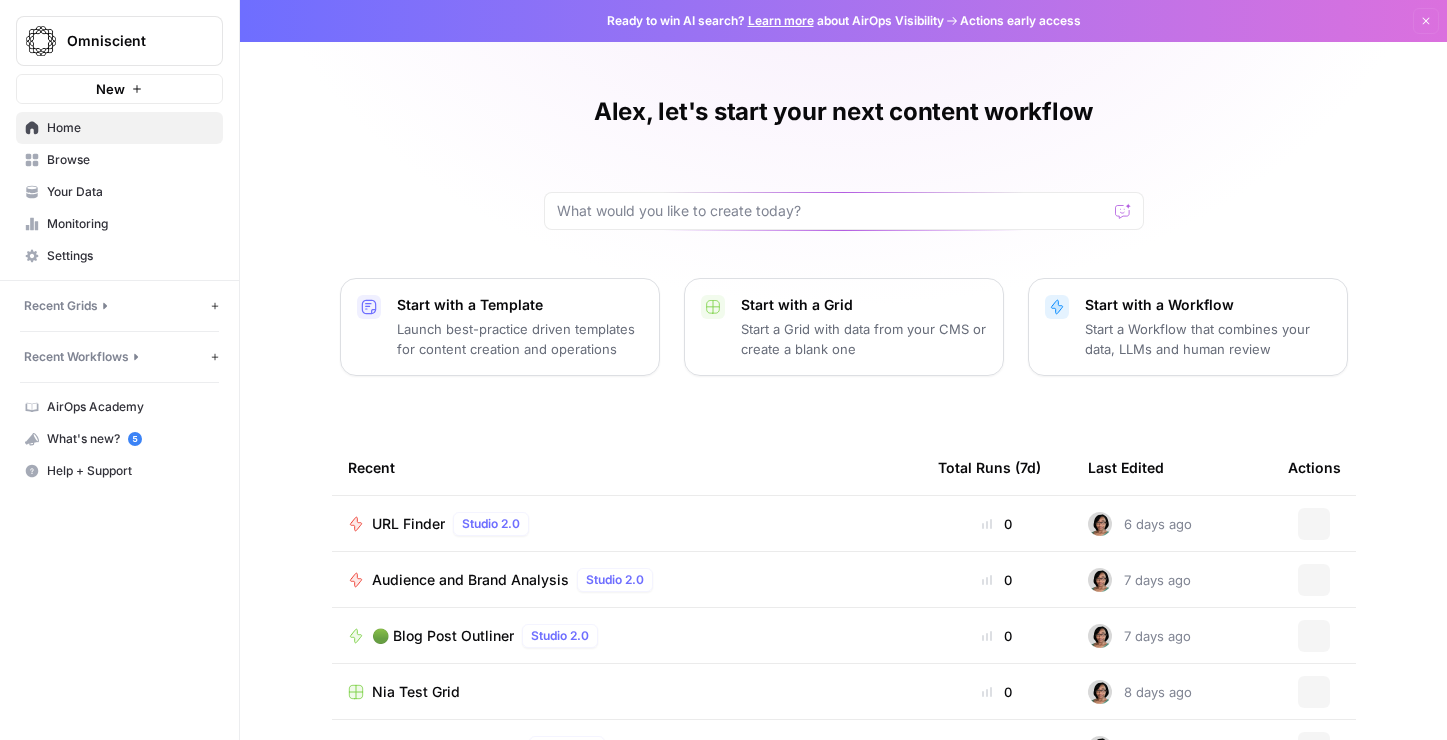 scroll, scrollTop: 0, scrollLeft: 0, axis: both 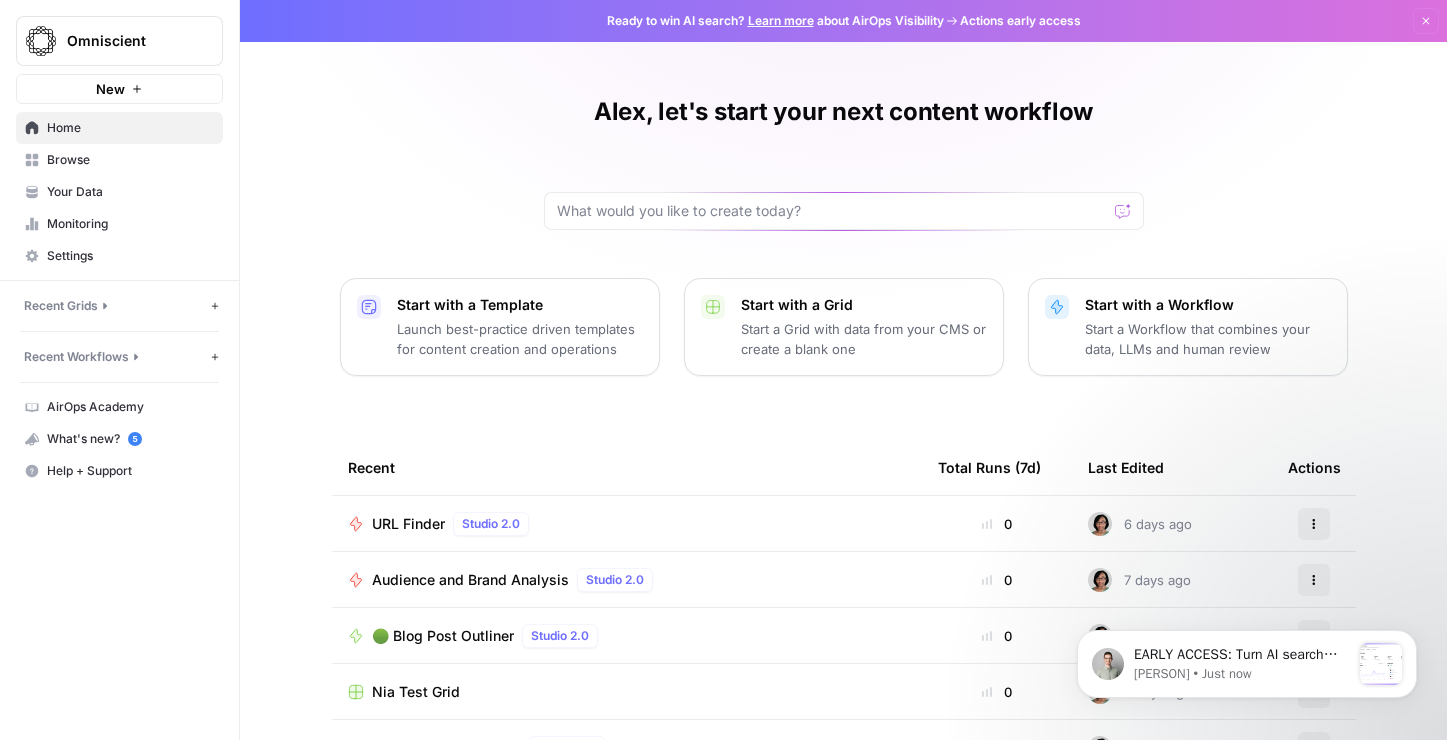 click on "Your Data" at bounding box center (130, 192) 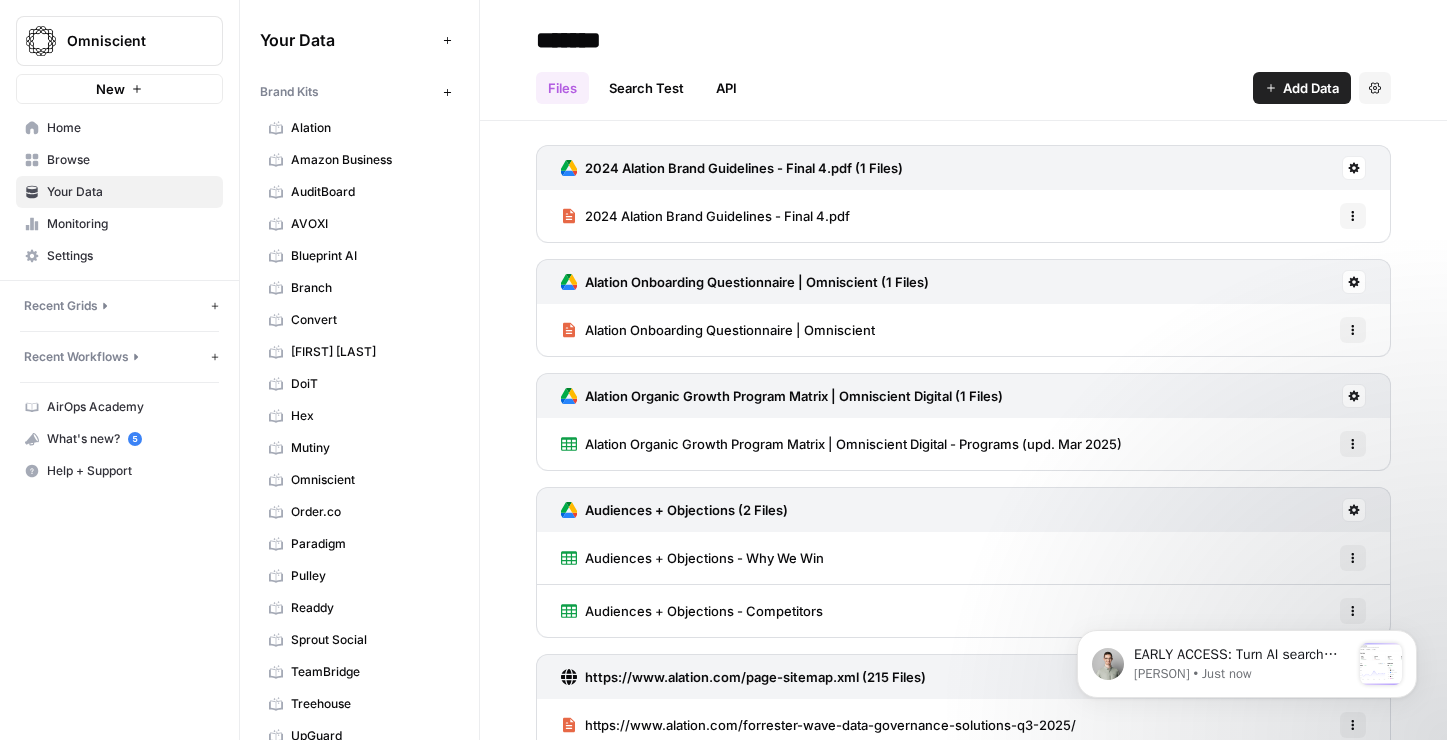 click on "Browse" at bounding box center [130, 160] 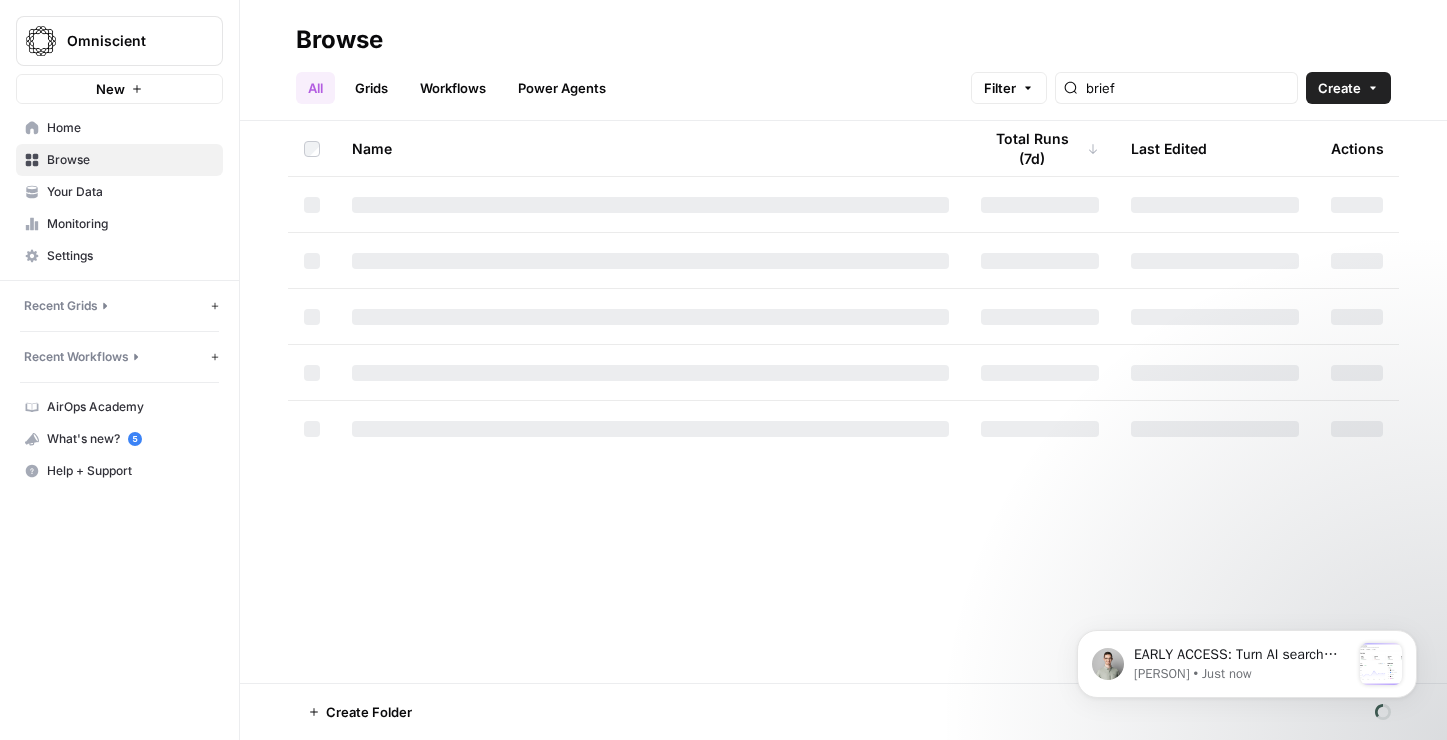 click on "Workflows" at bounding box center [453, 88] 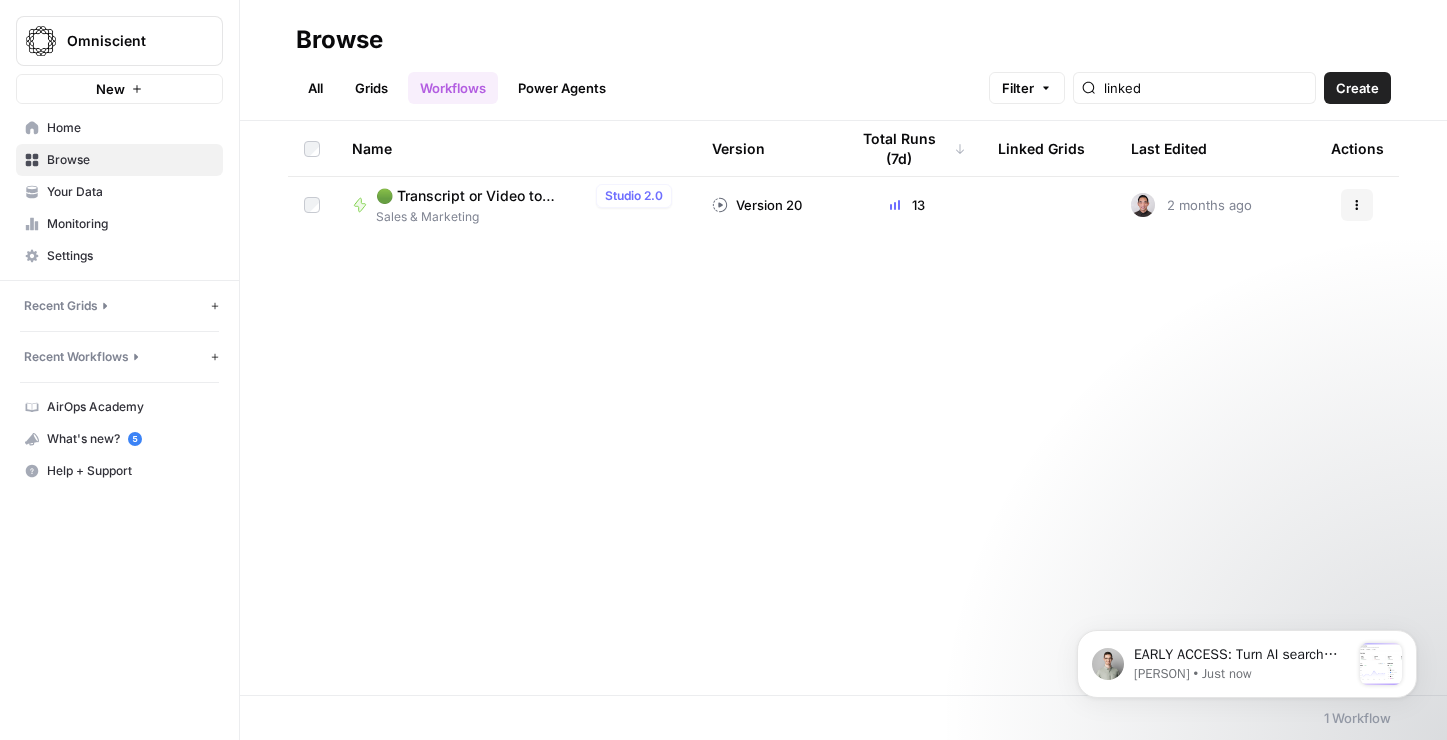 click on "All" at bounding box center (315, 88) 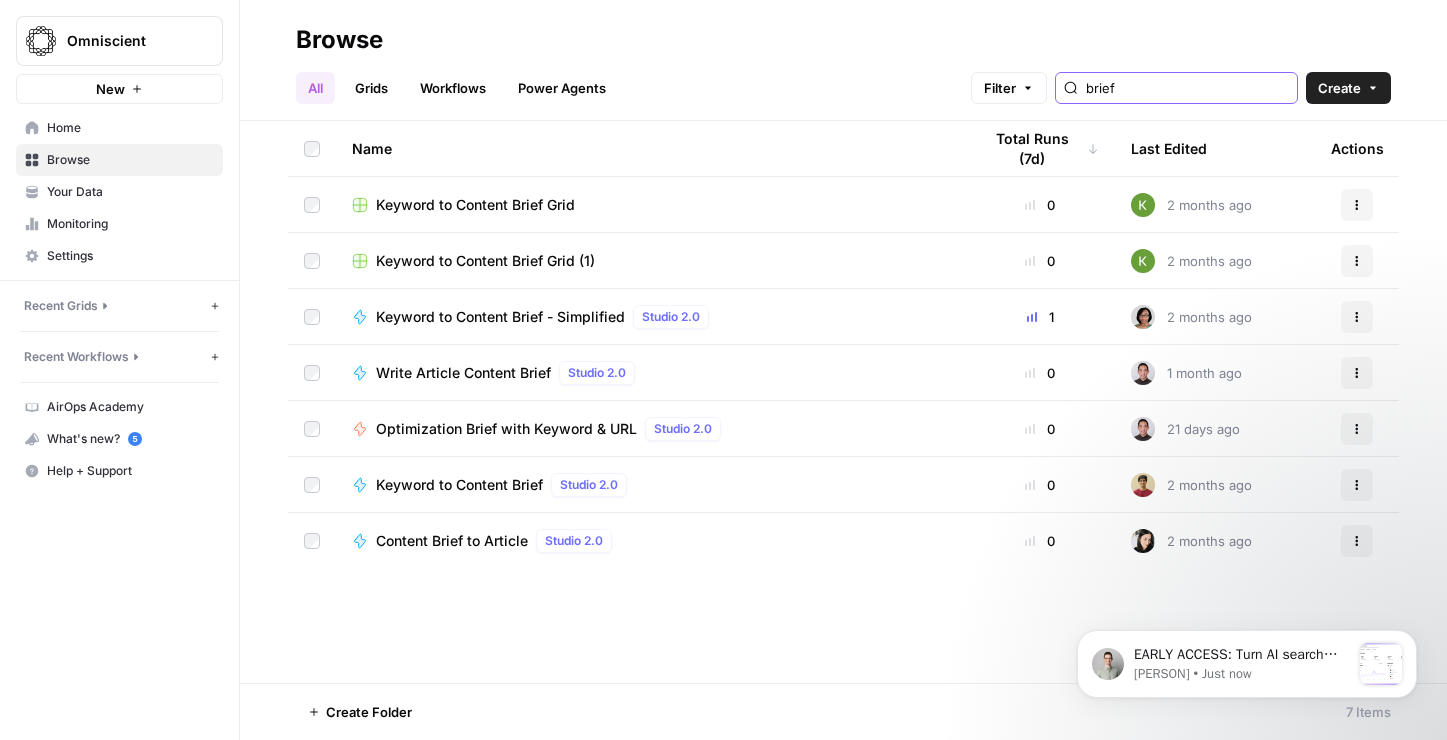 click on "brief" at bounding box center (1187, 88) 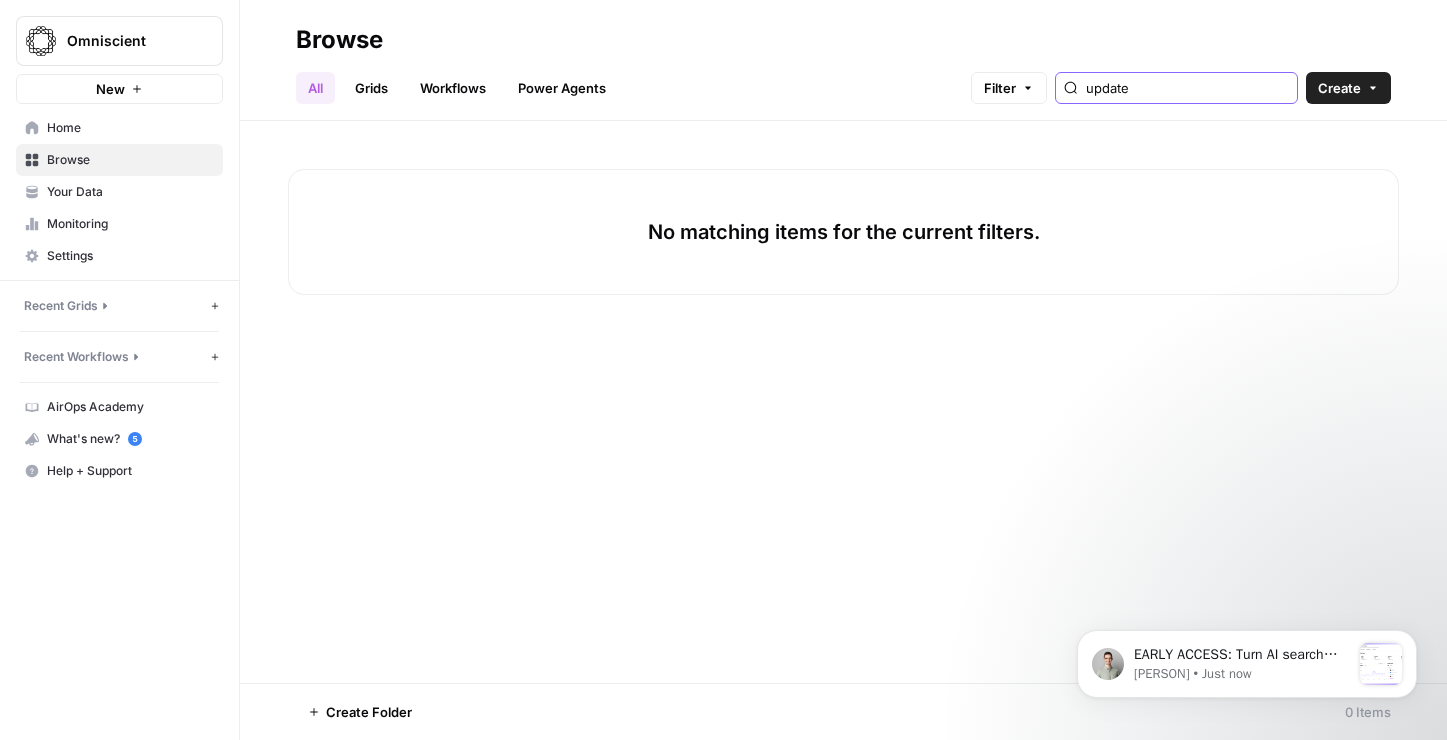 click on "update" at bounding box center (1187, 88) 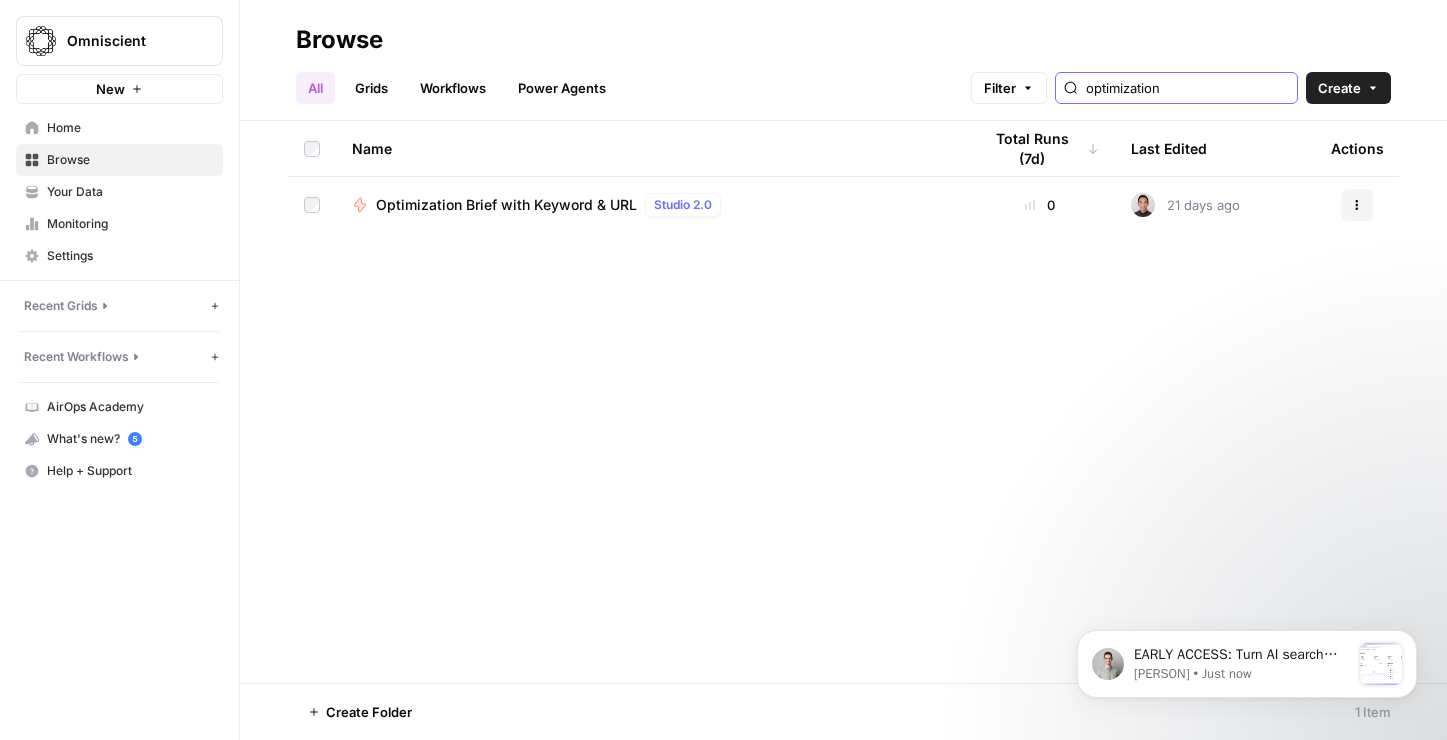 type on "optimization" 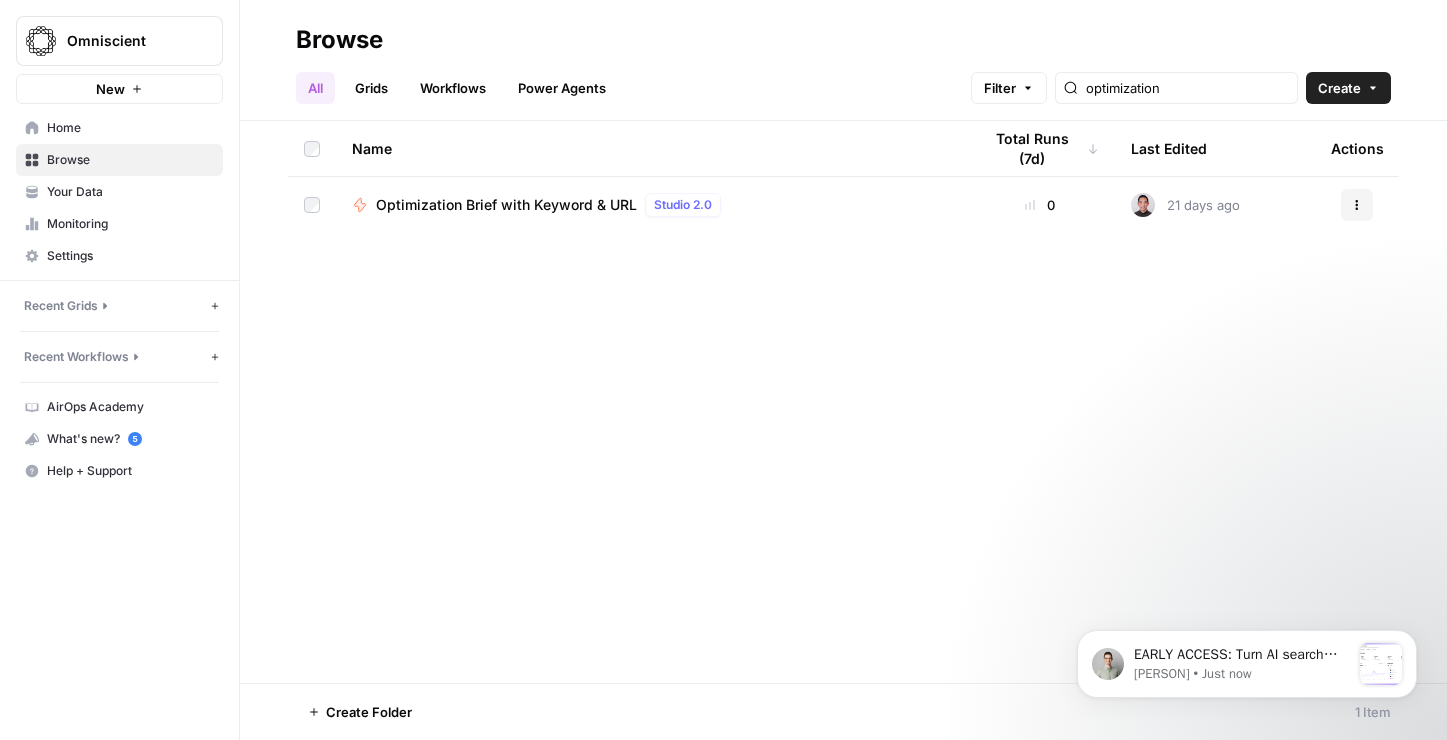 click on "Optimization Brief with Keyword & URL" at bounding box center [506, 205] 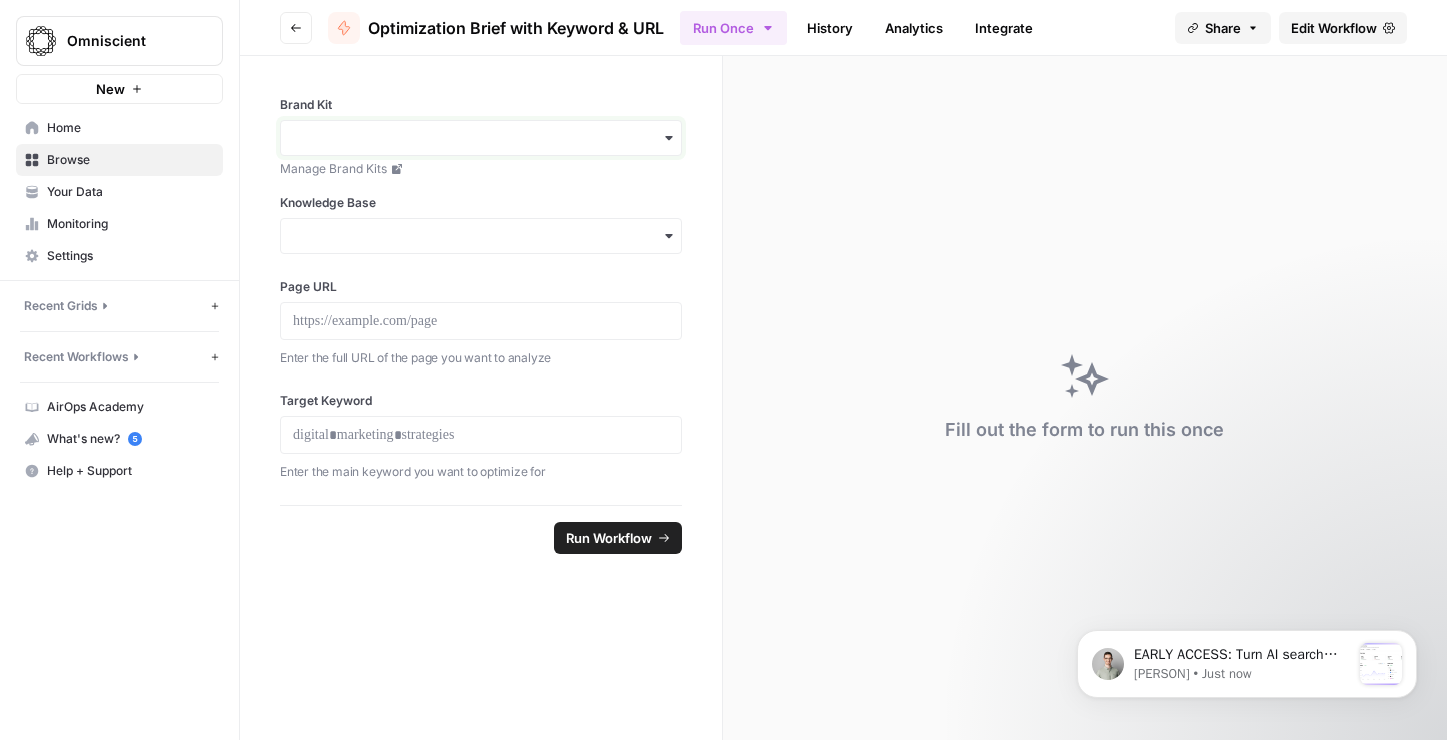 click on "Brand Kit" at bounding box center [481, 138] 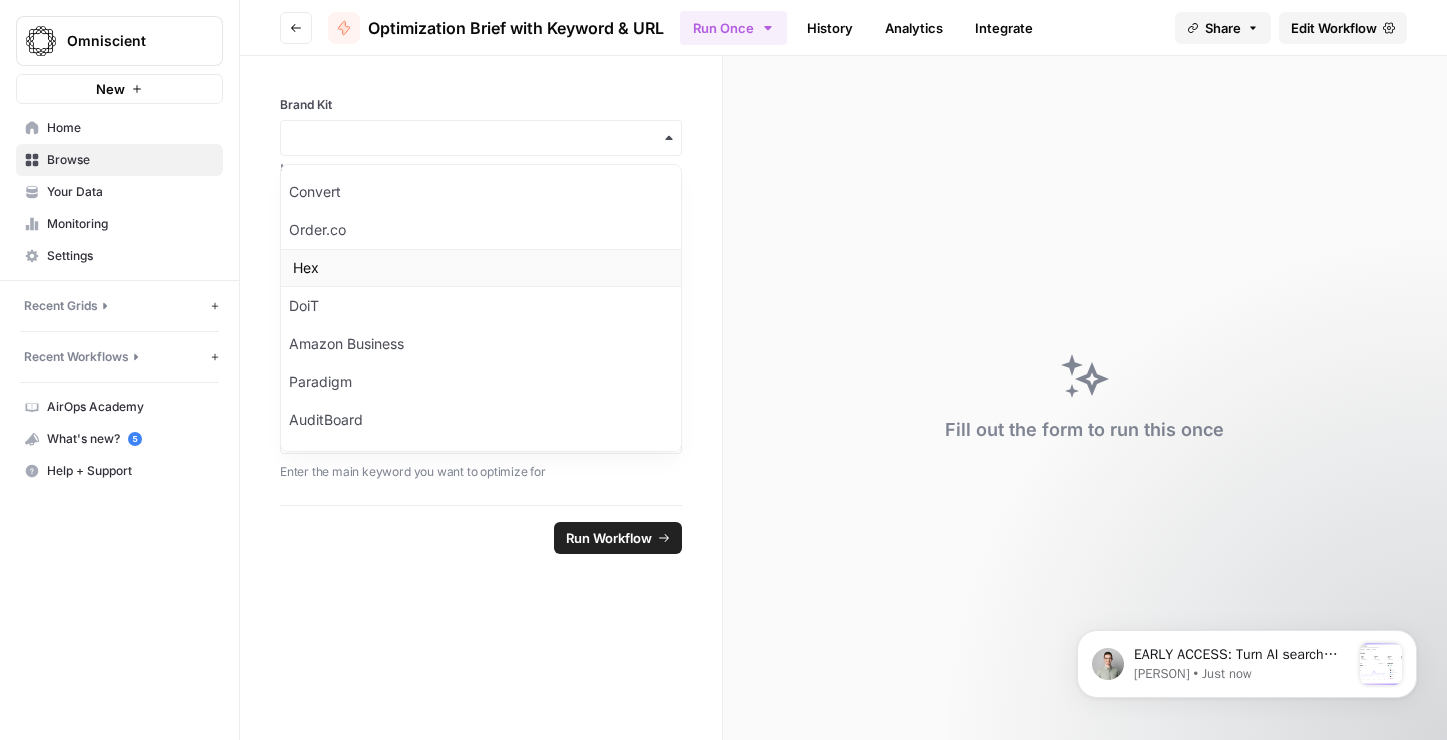 scroll, scrollTop: 528, scrollLeft: 0, axis: vertical 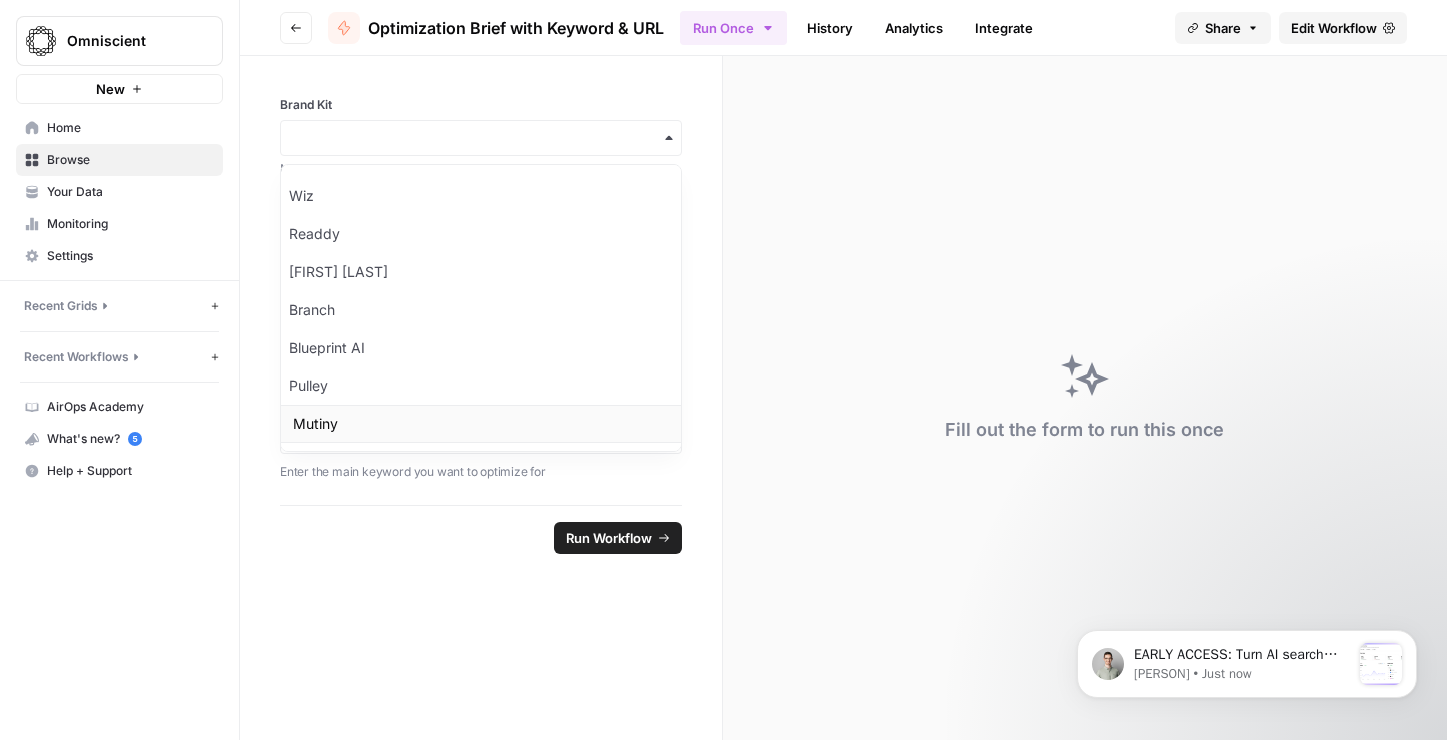 click on "Mutiny" at bounding box center [481, 424] 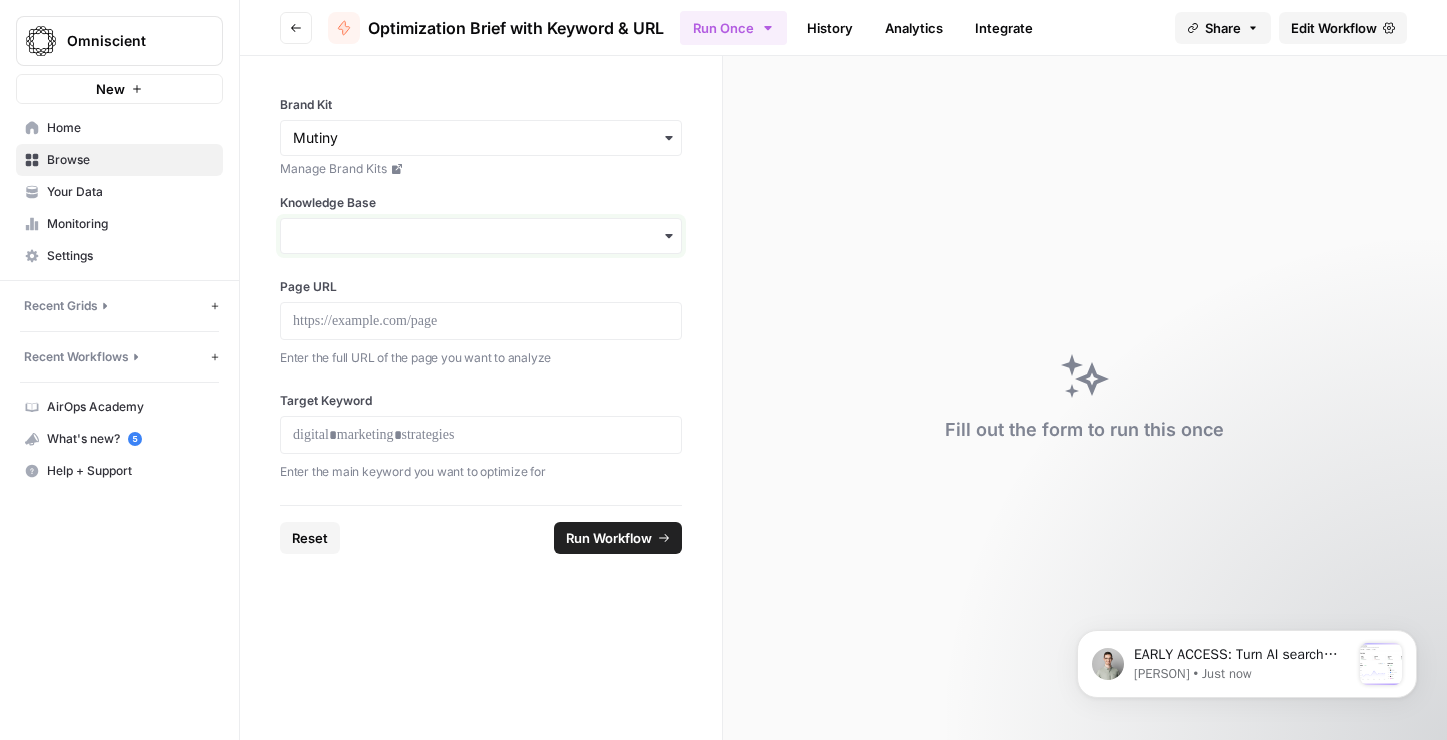 click on "Knowledge Base" at bounding box center (481, 236) 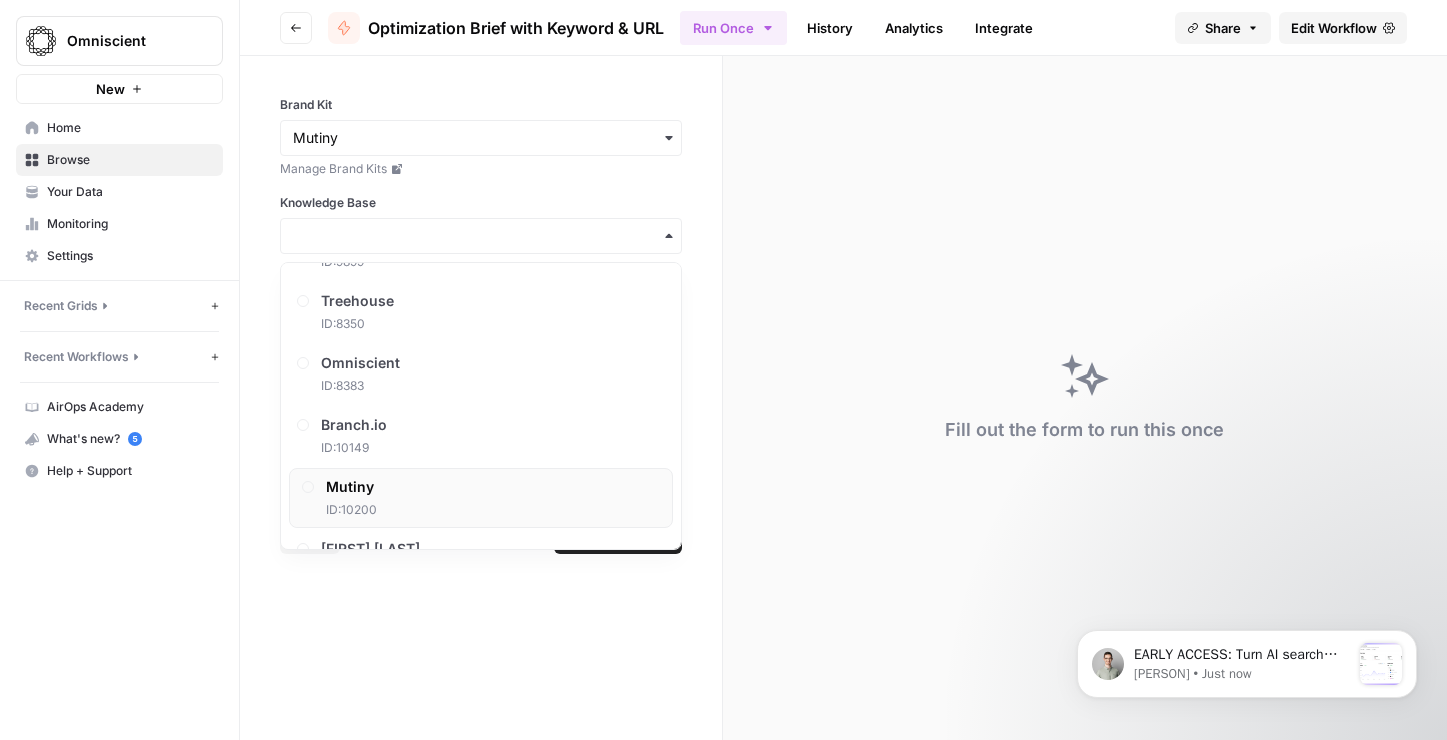 scroll, scrollTop: 1101, scrollLeft: 0, axis: vertical 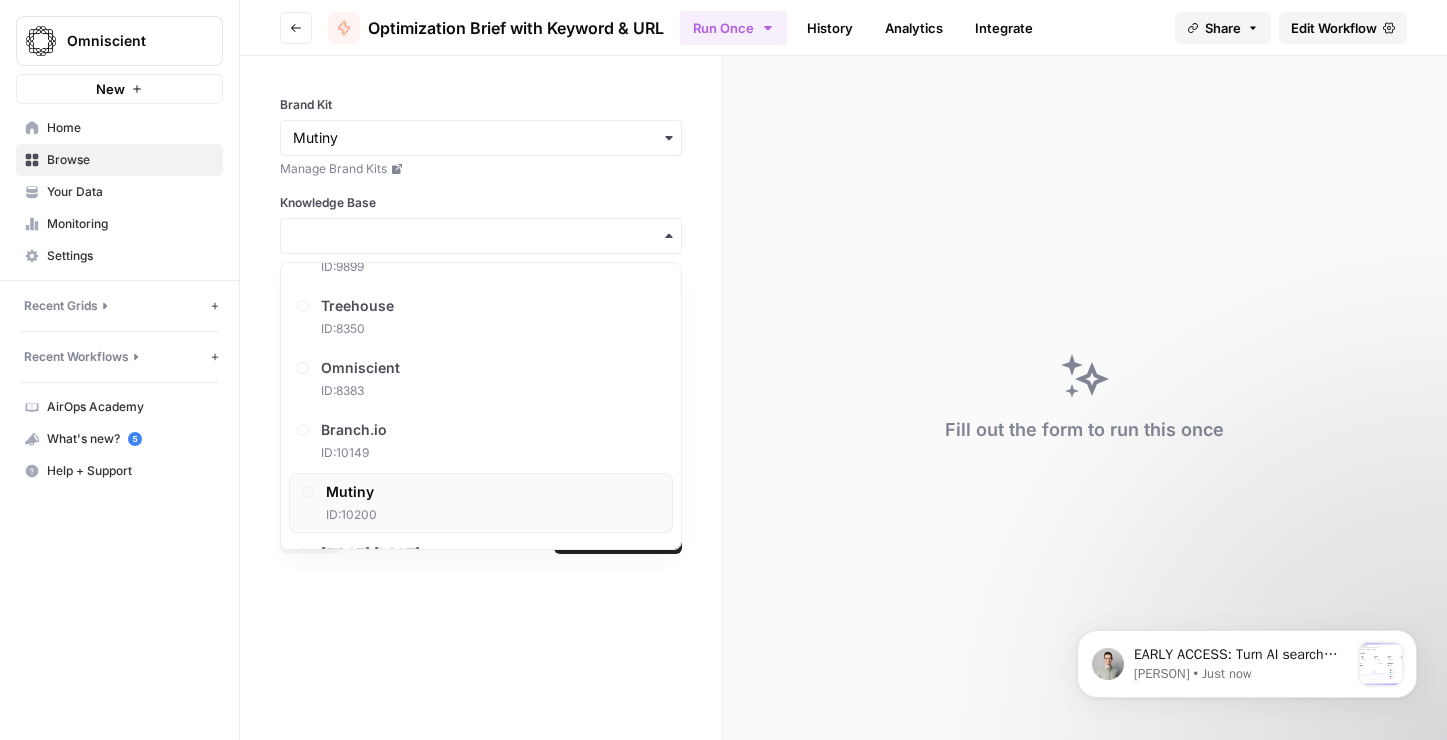 click on "Mutiny" at bounding box center (351, 492) 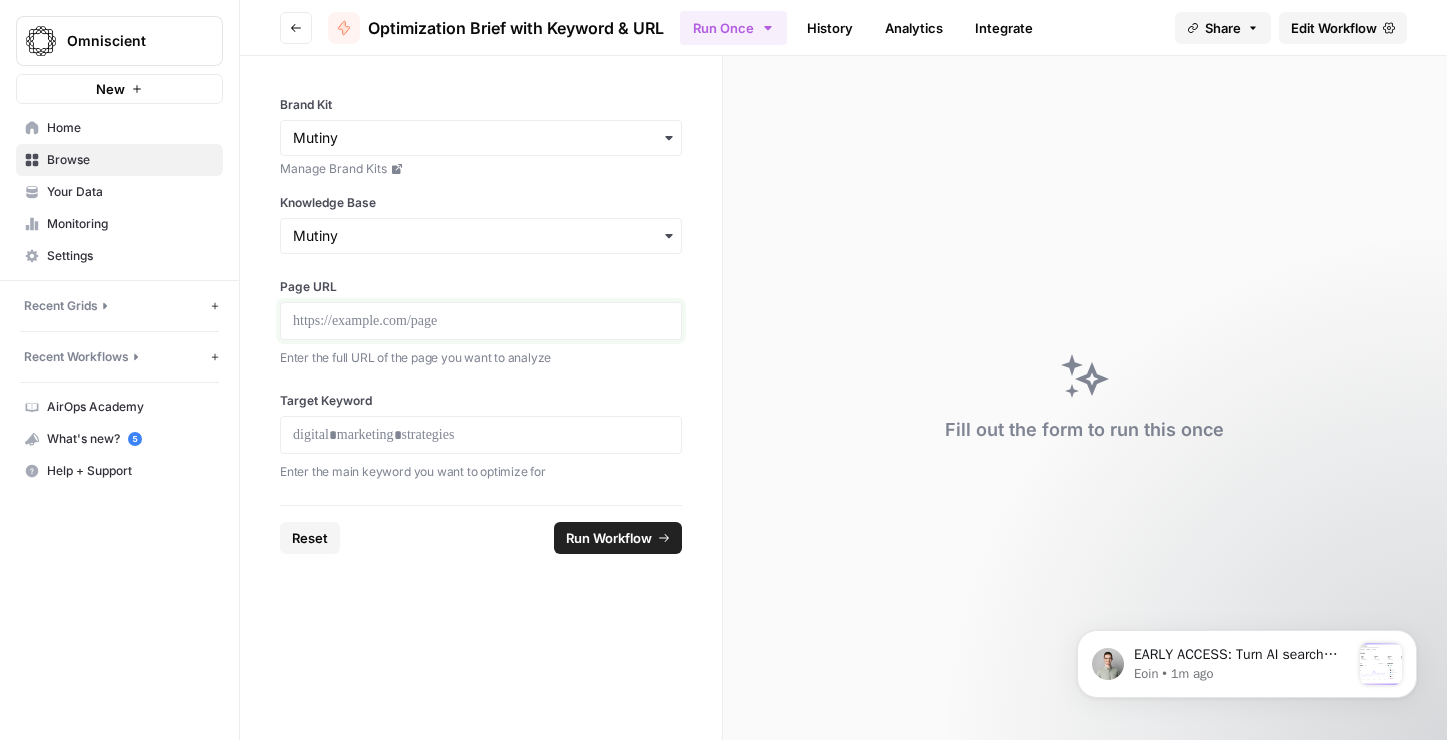 click at bounding box center (481, 321) 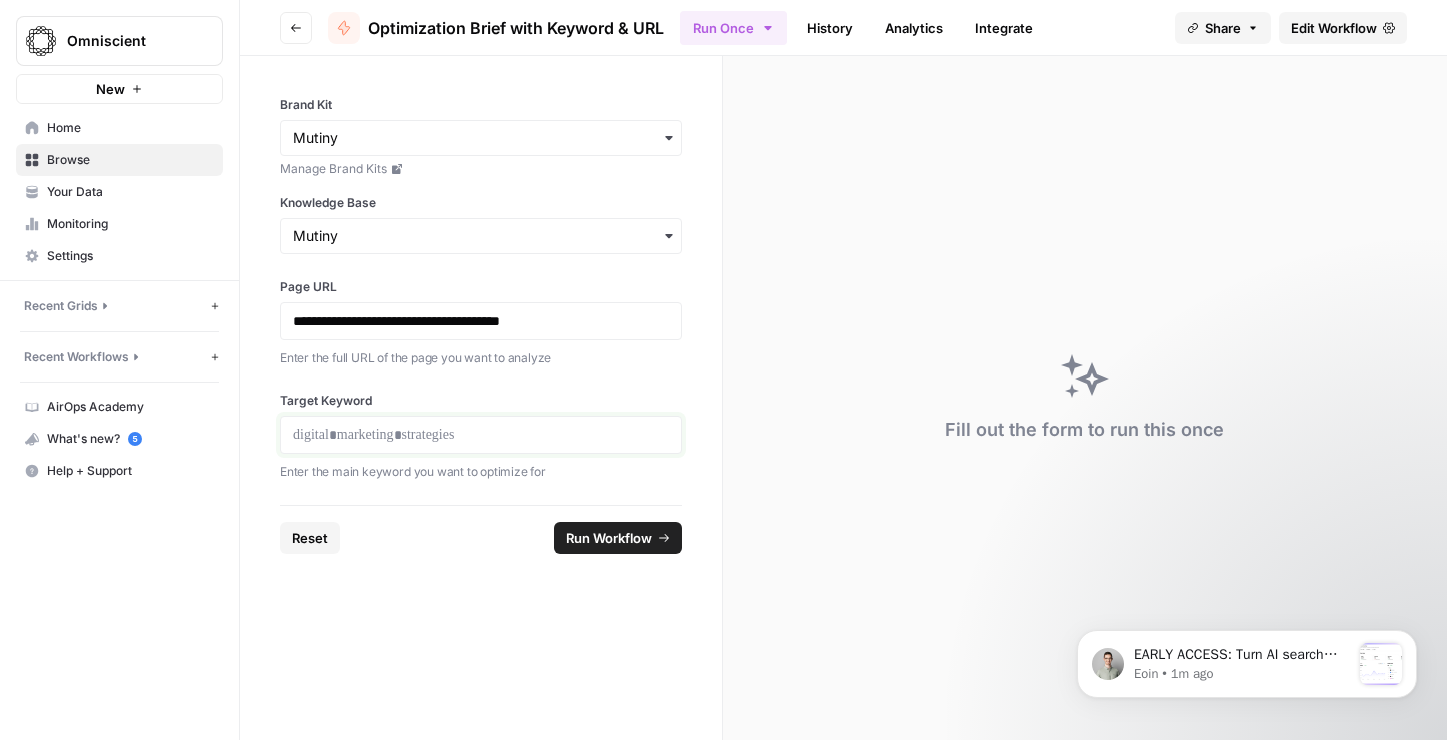 click at bounding box center [481, 435] 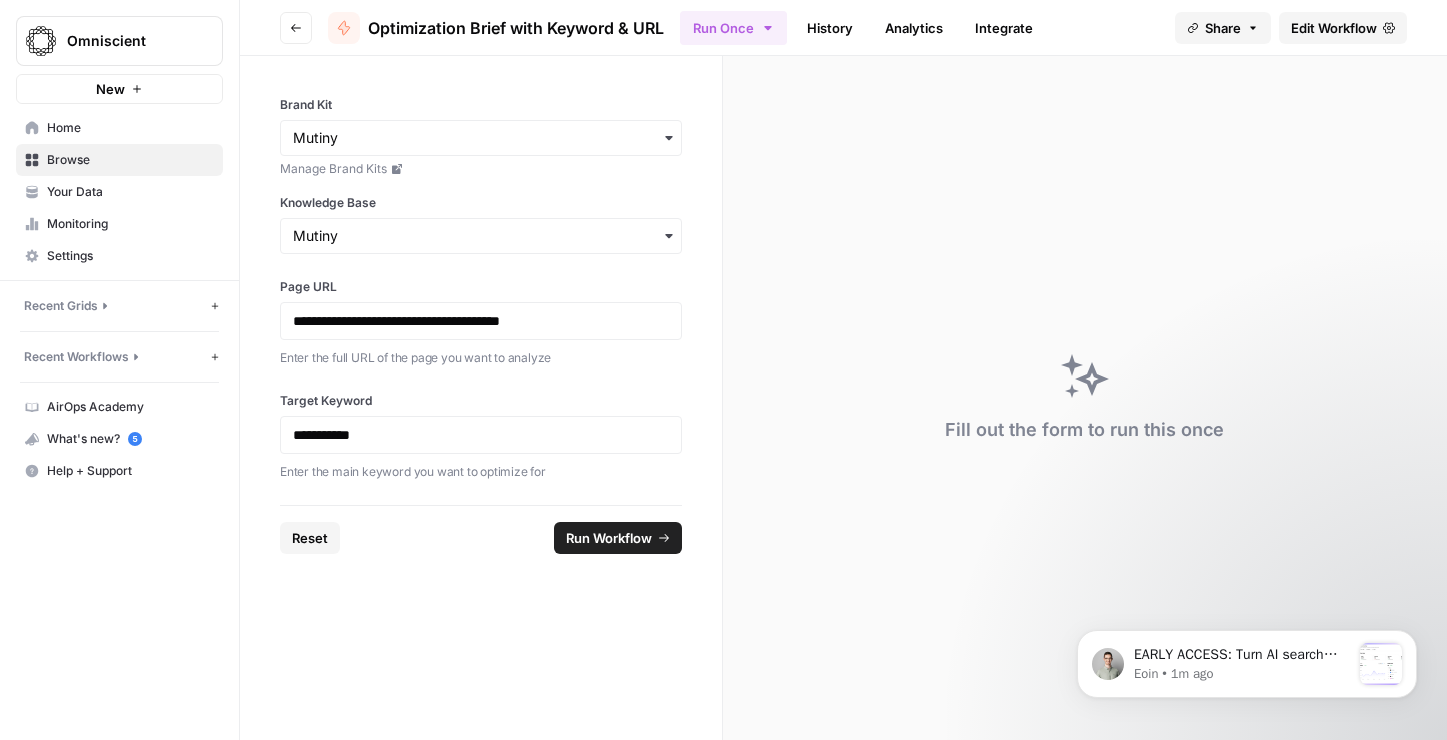click on "Run Workflow" at bounding box center (609, 538) 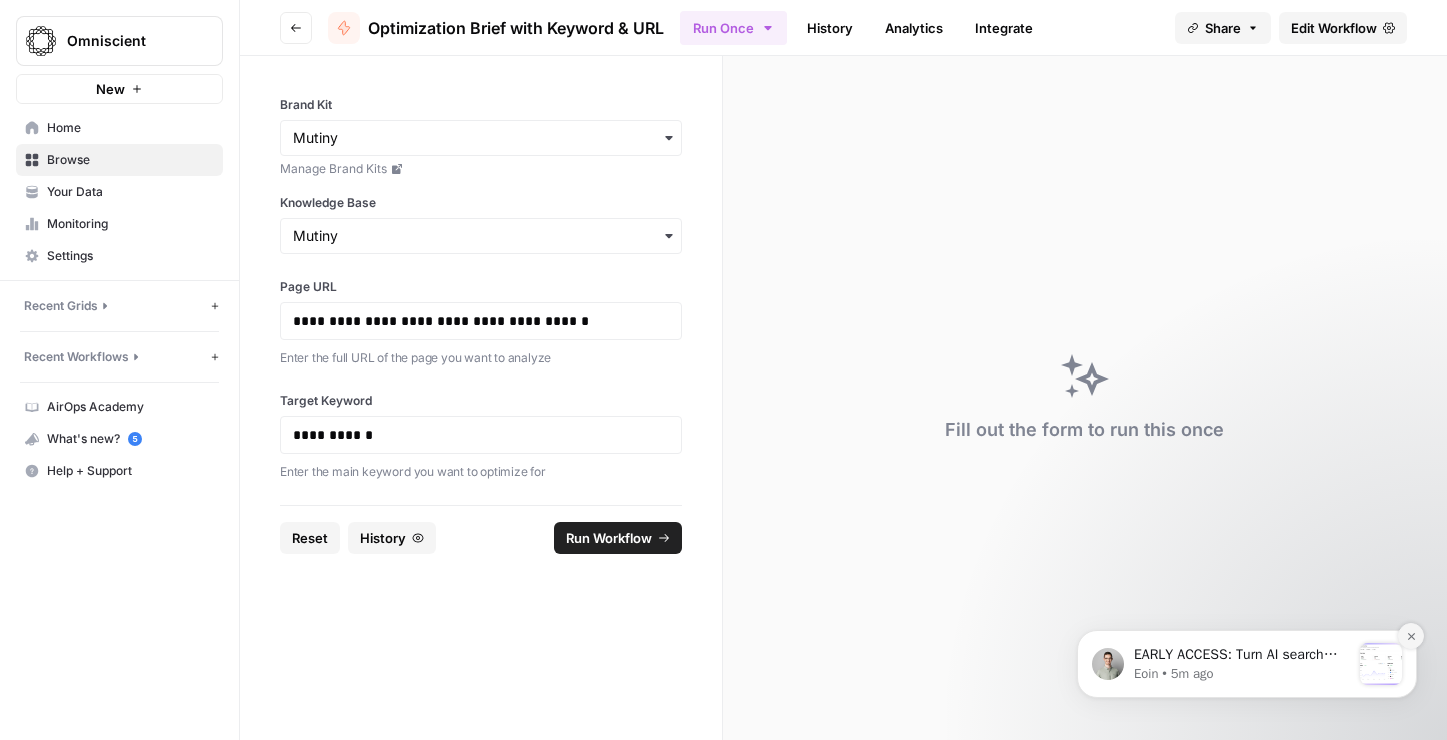 click 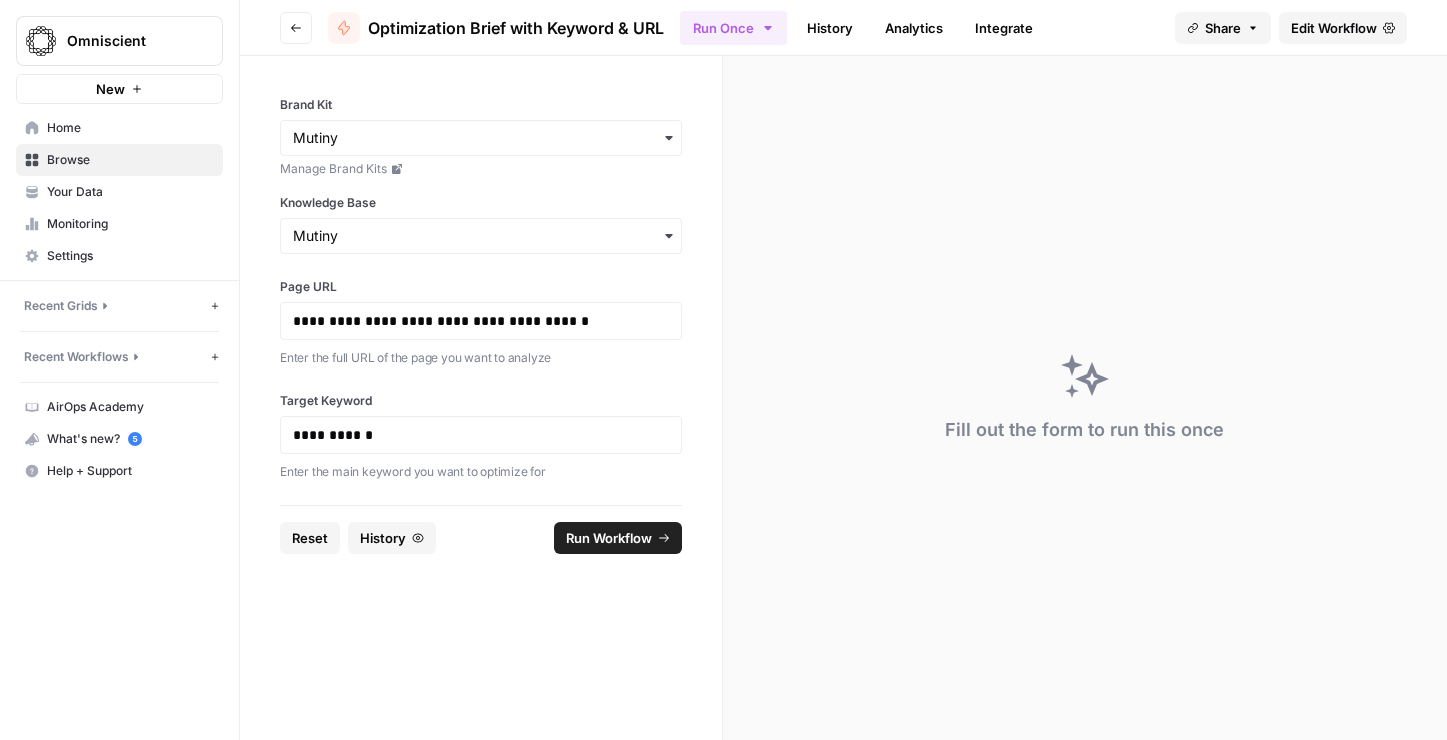 click on "Run Workflow" at bounding box center [609, 538] 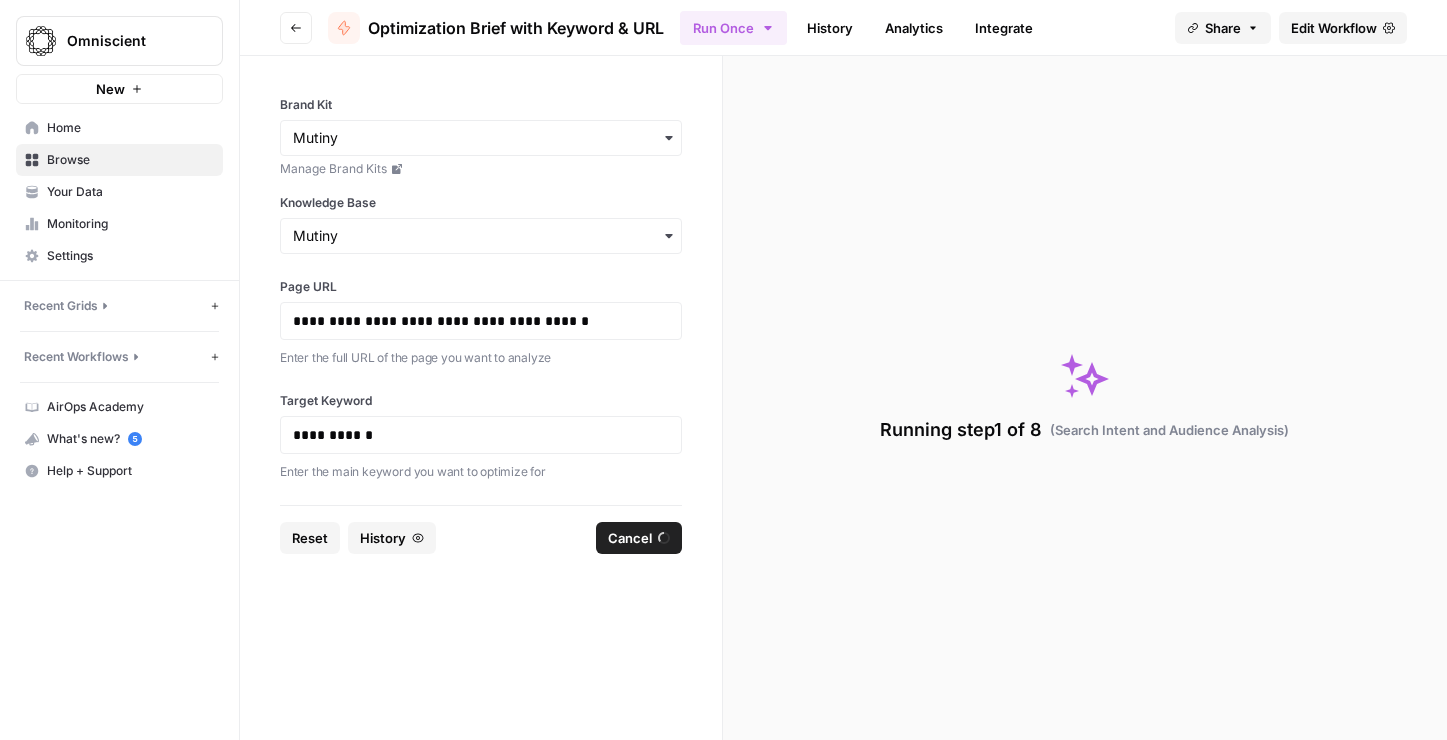 click 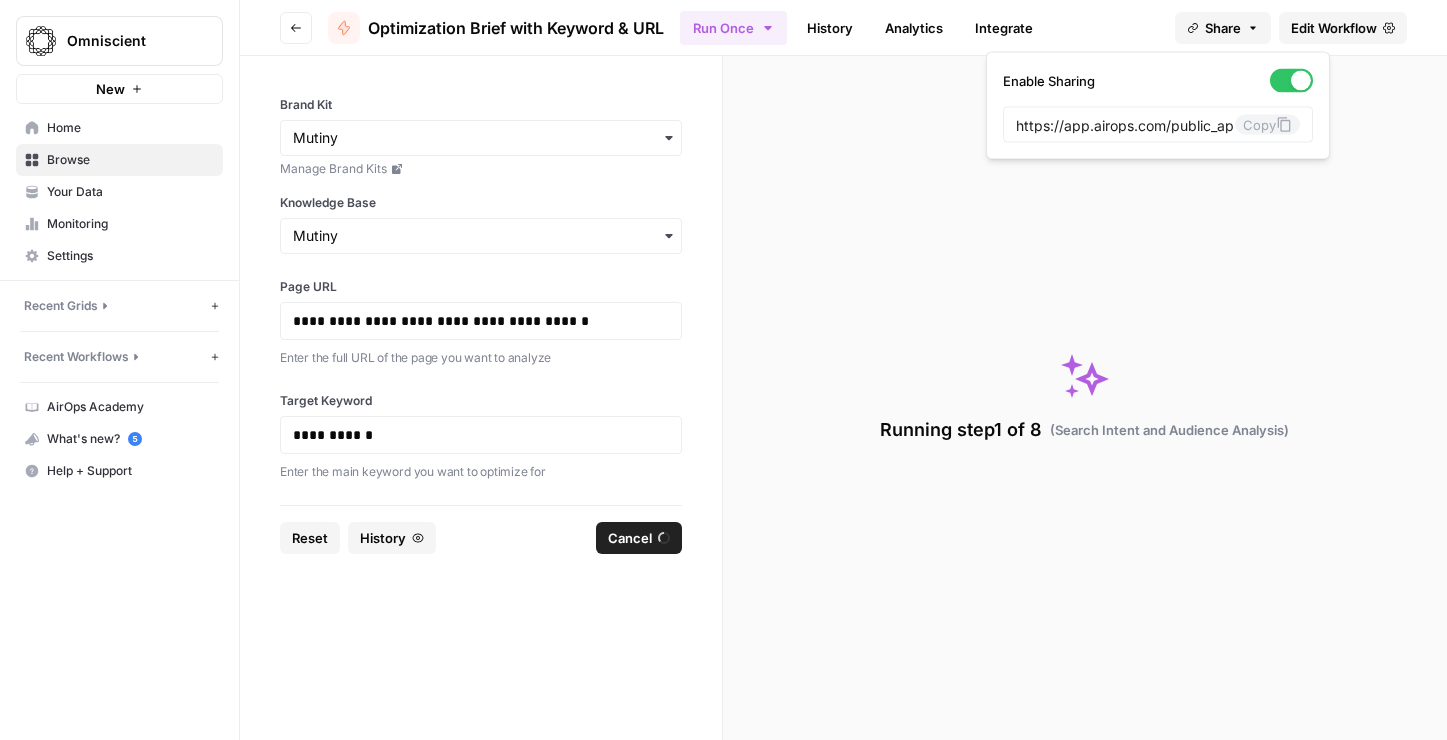 scroll, scrollTop: 0, scrollLeft: 397, axis: horizontal 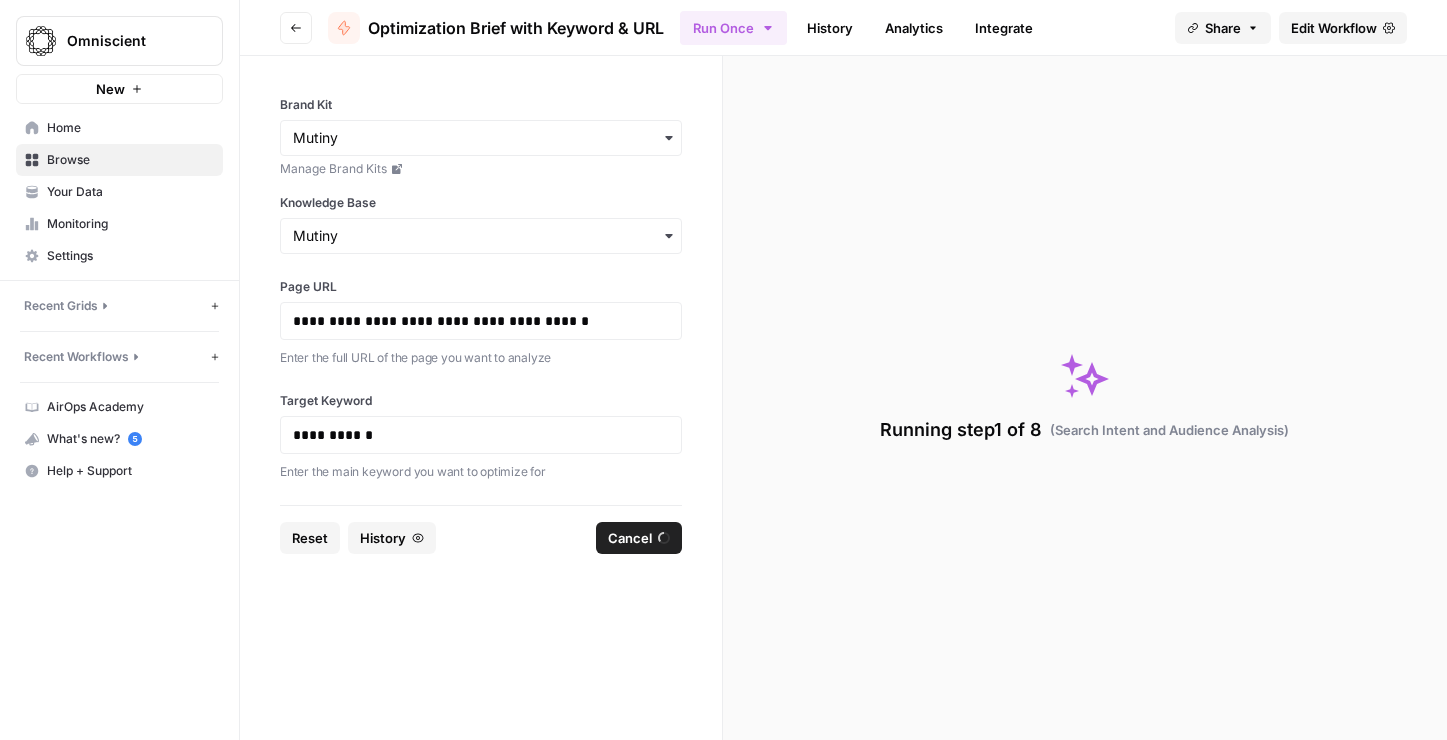 click 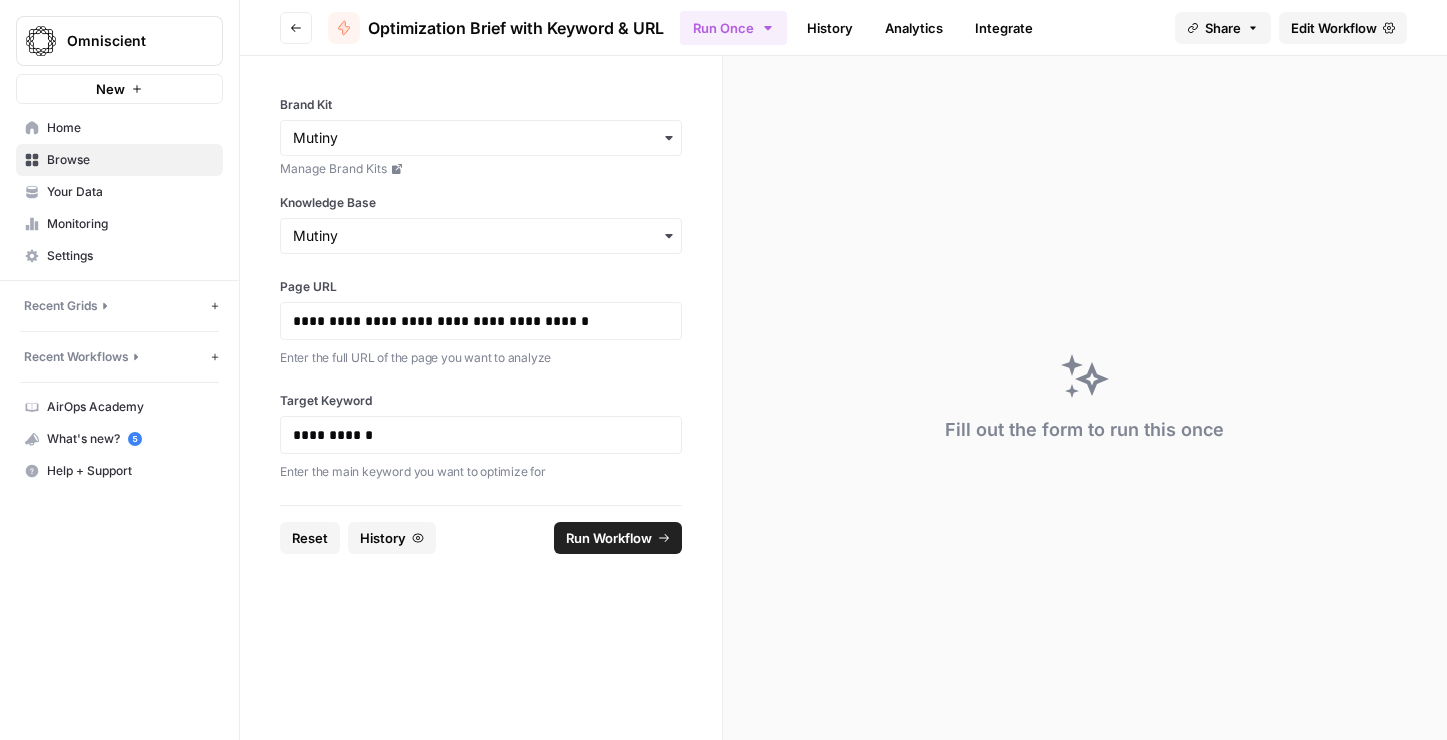 click on "New" at bounding box center [119, 89] 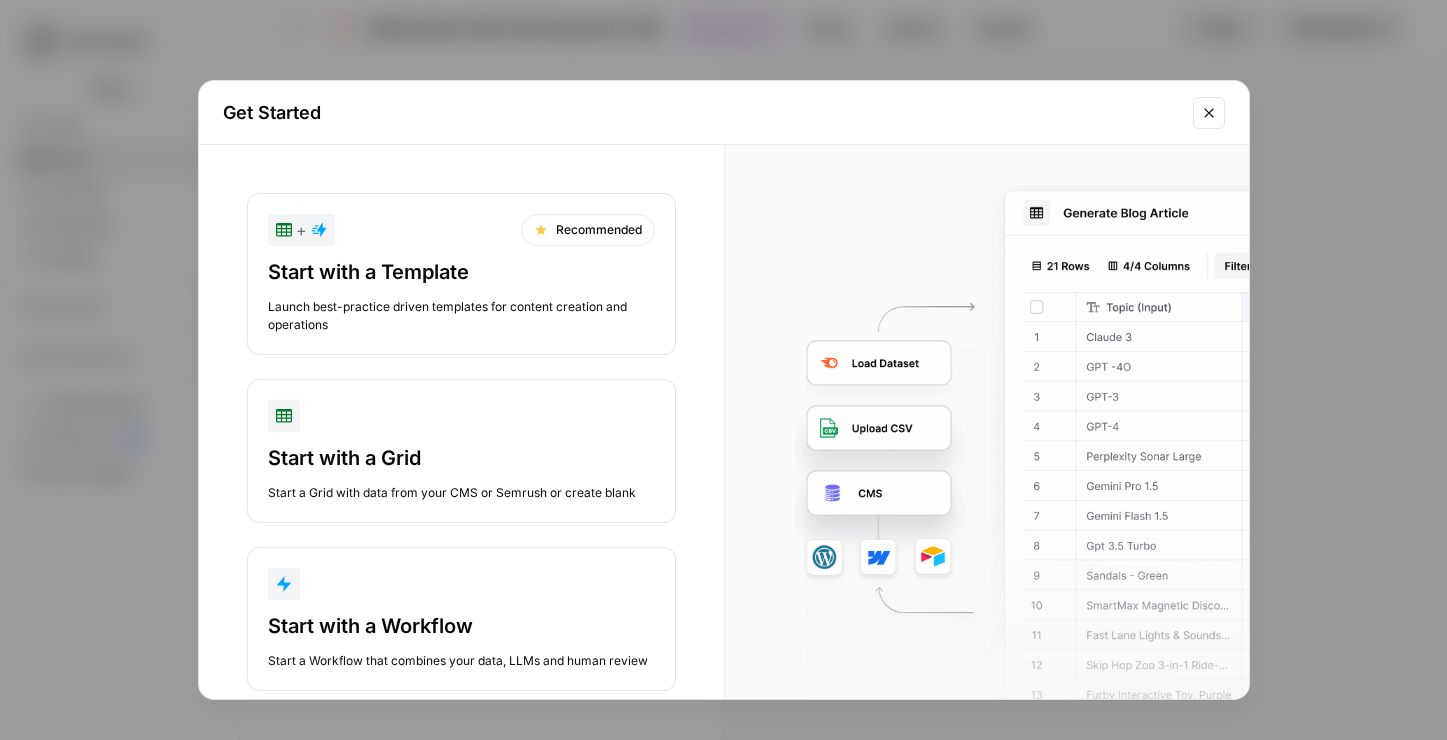 scroll, scrollTop: 40, scrollLeft: 0, axis: vertical 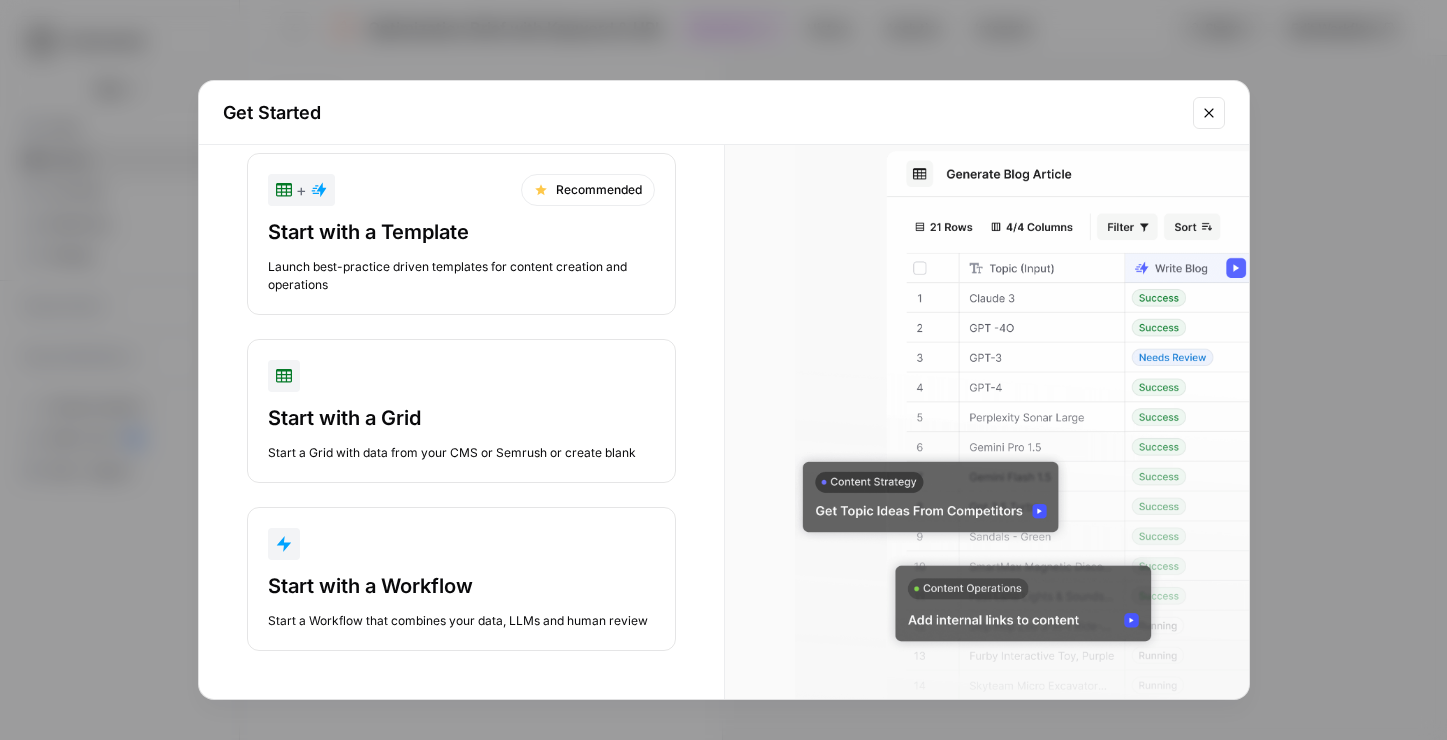 click on "Start with a Template Launch best-practice driven templates for content creation and operations" at bounding box center [461, 256] 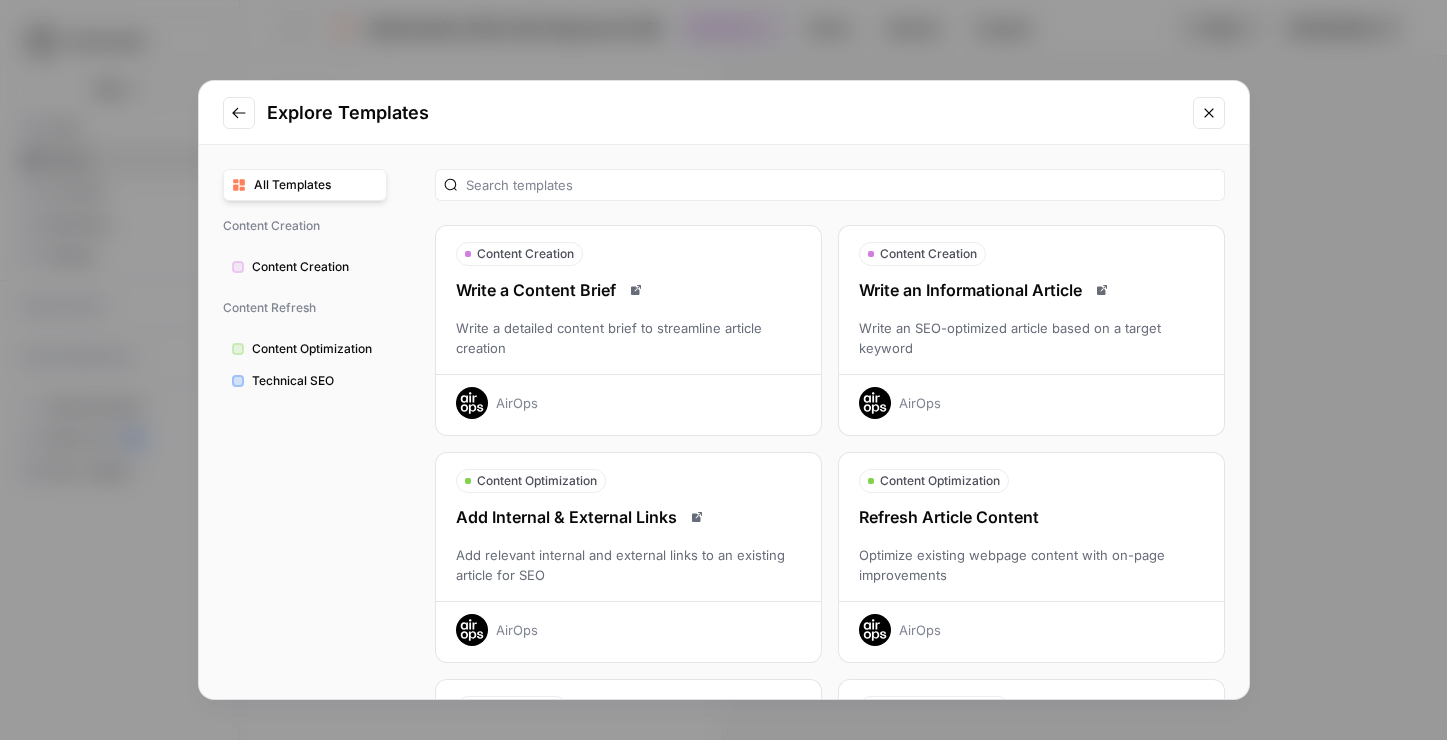 click on "All Templates" at bounding box center (316, 185) 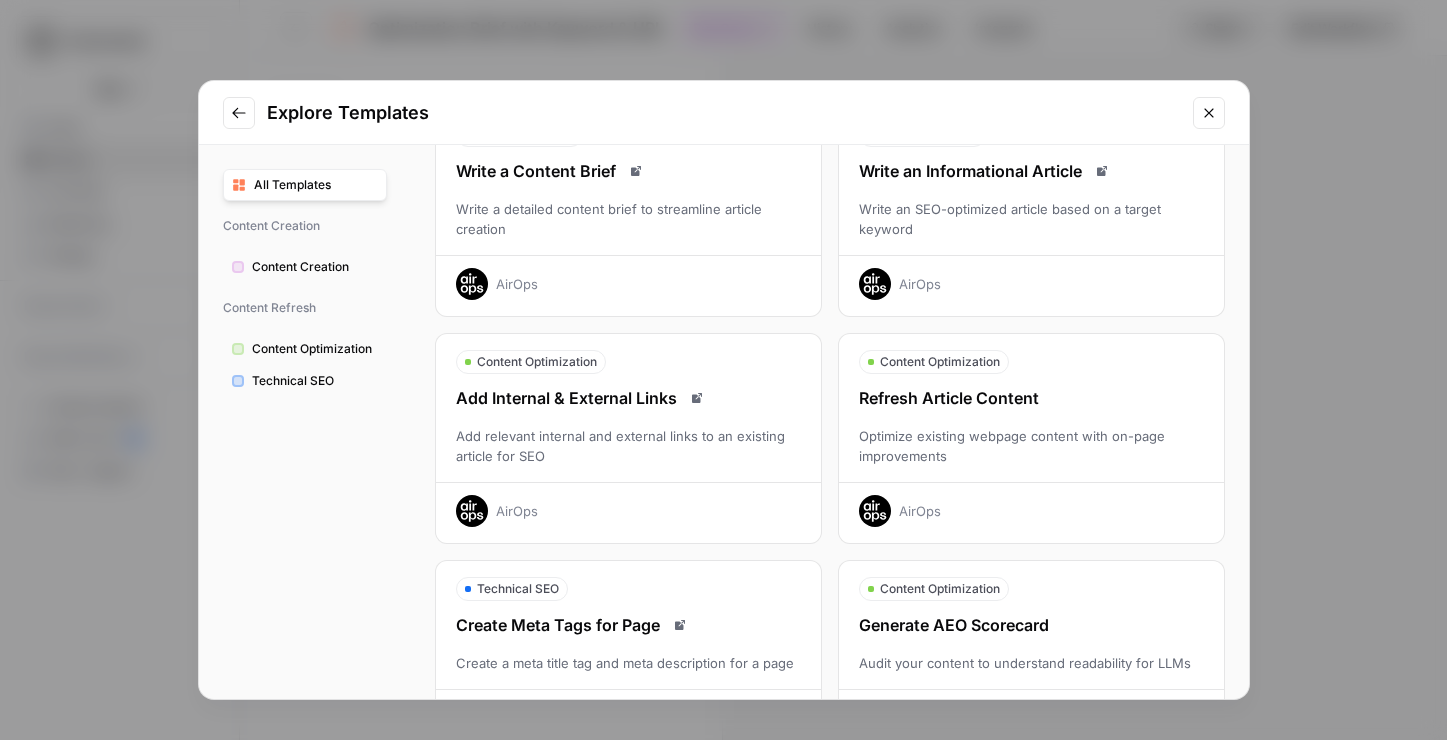 scroll, scrollTop: 0, scrollLeft: 0, axis: both 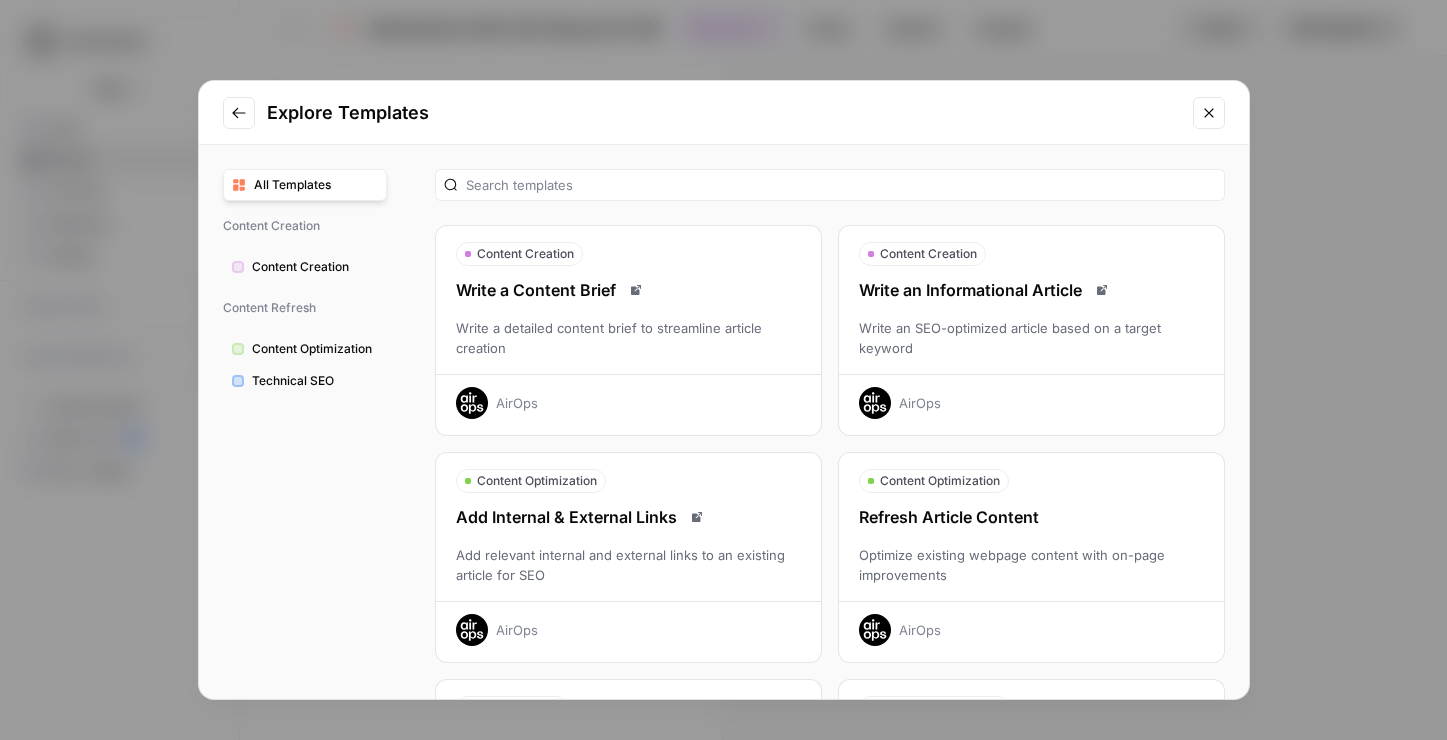 click at bounding box center (1209, 113) 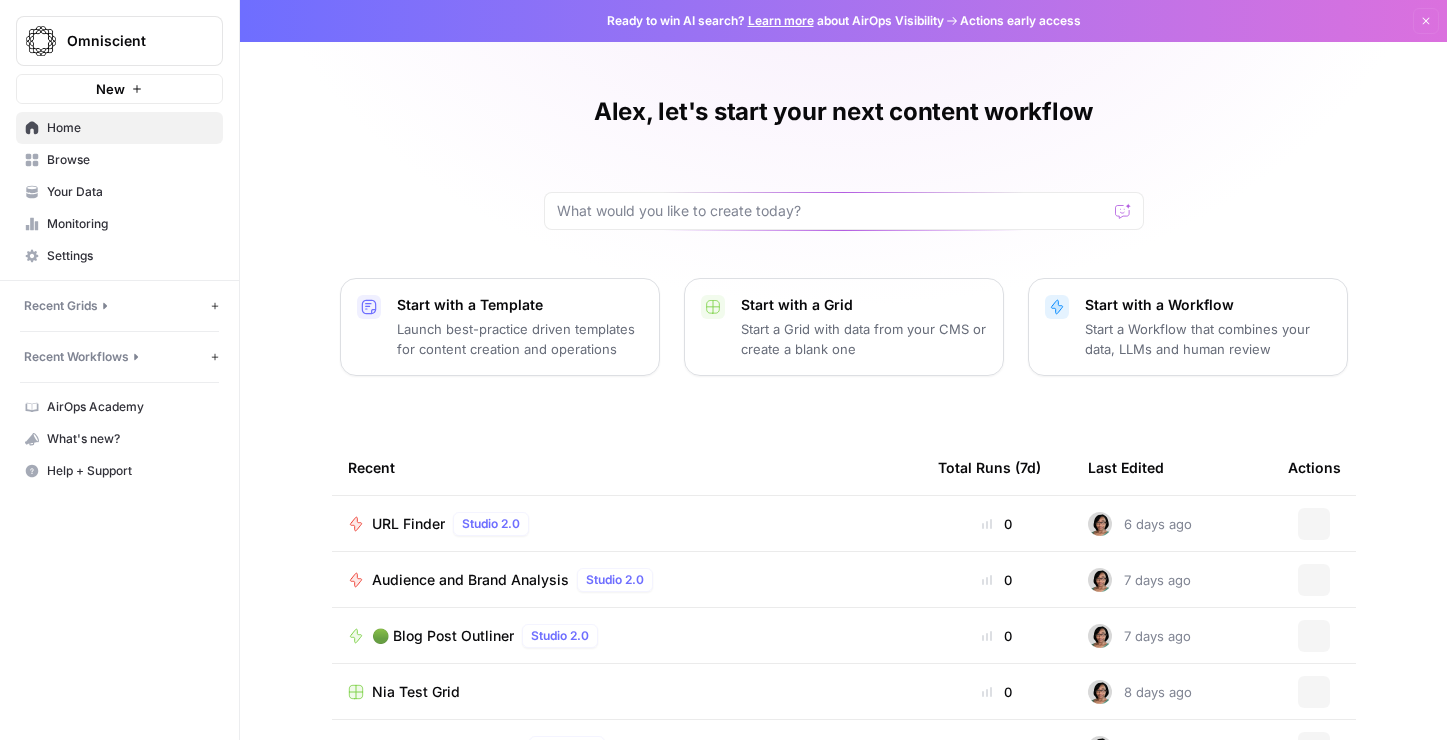 scroll, scrollTop: 0, scrollLeft: 0, axis: both 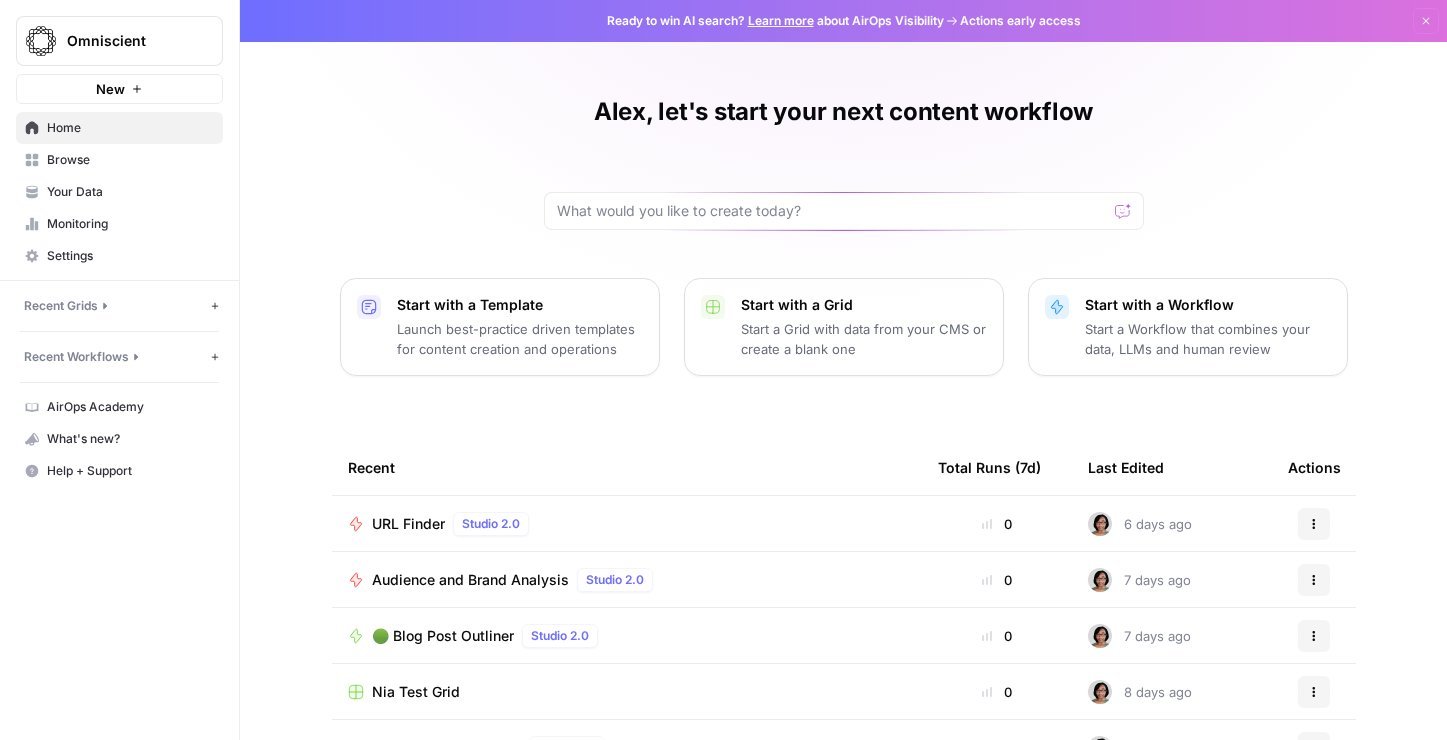 click on "Recent Grids New grid" at bounding box center [119, 306] 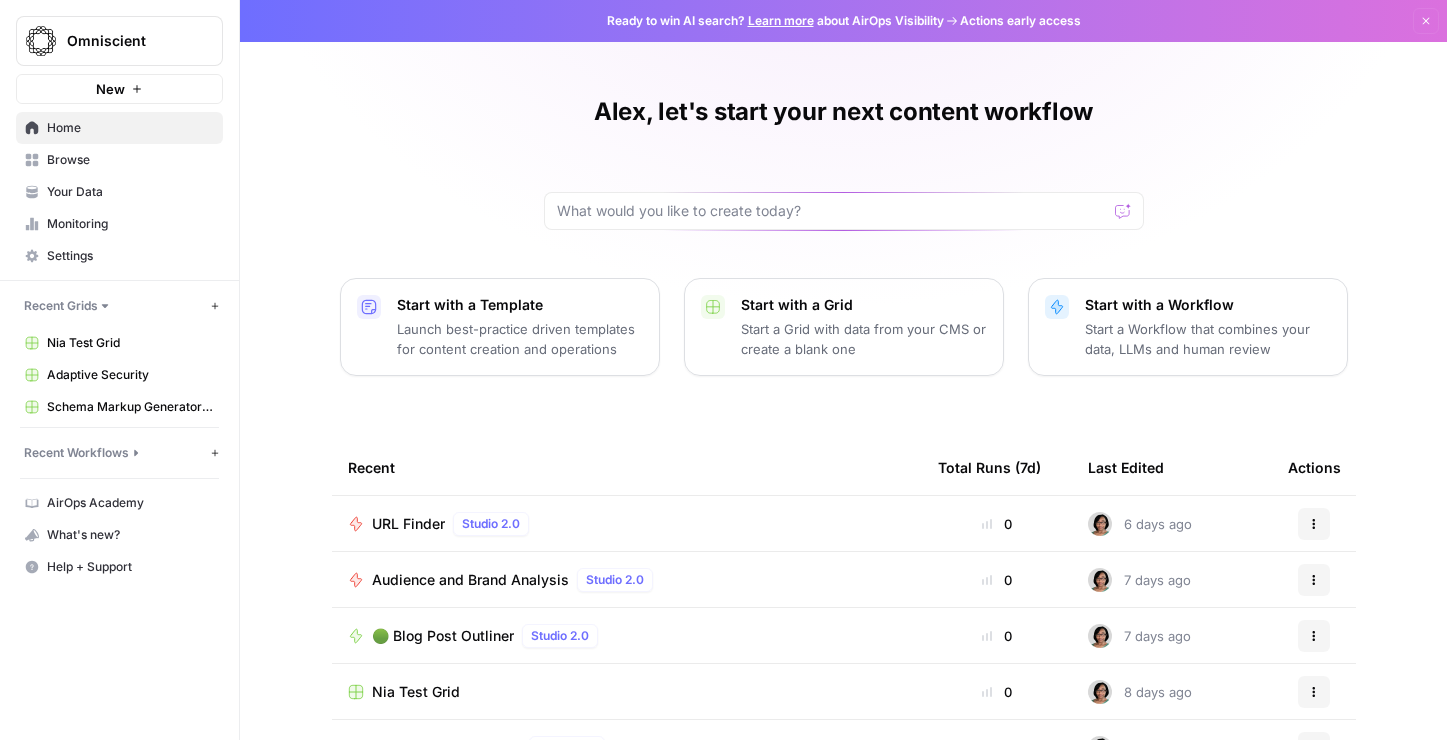 click on "Recent Grids" at bounding box center [115, 306] 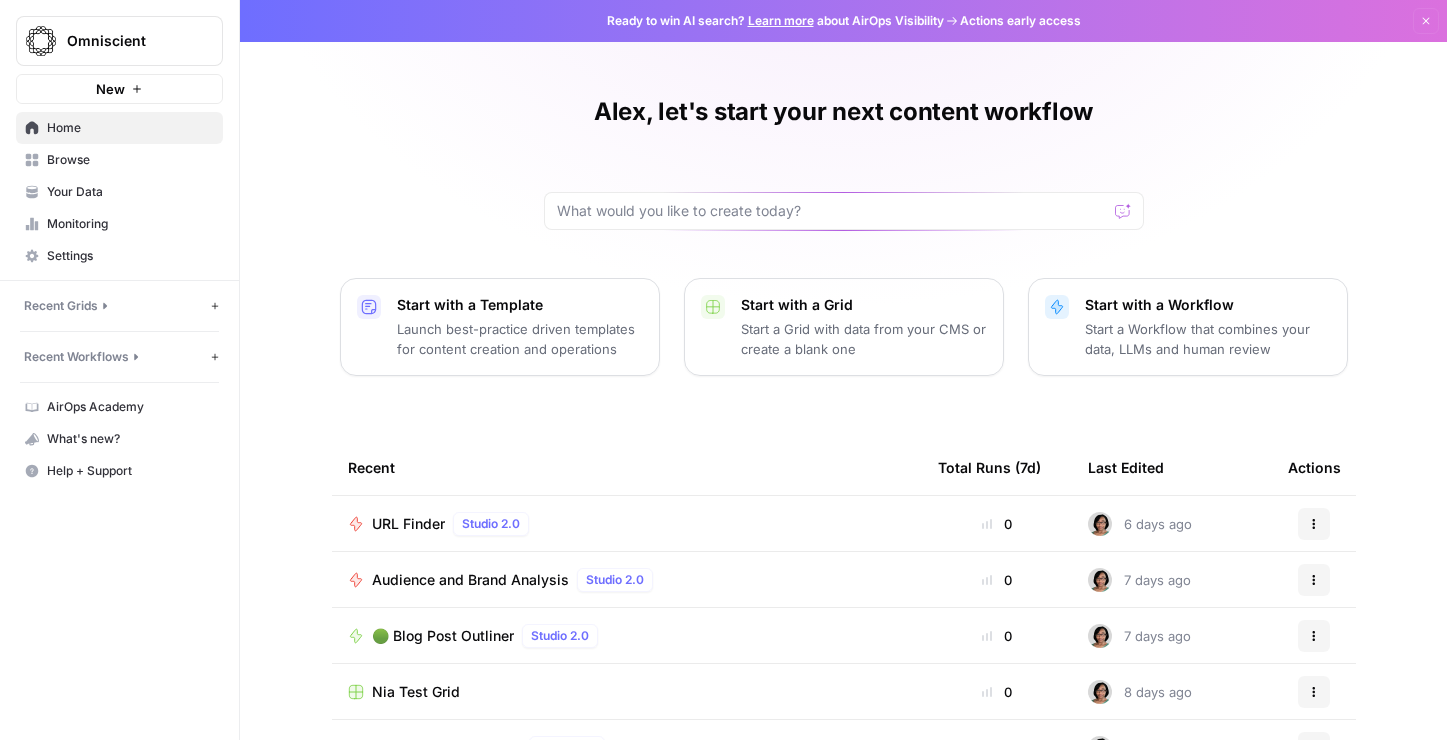 click on "Launch best-practice driven templates for content creation and operations" at bounding box center [520, 339] 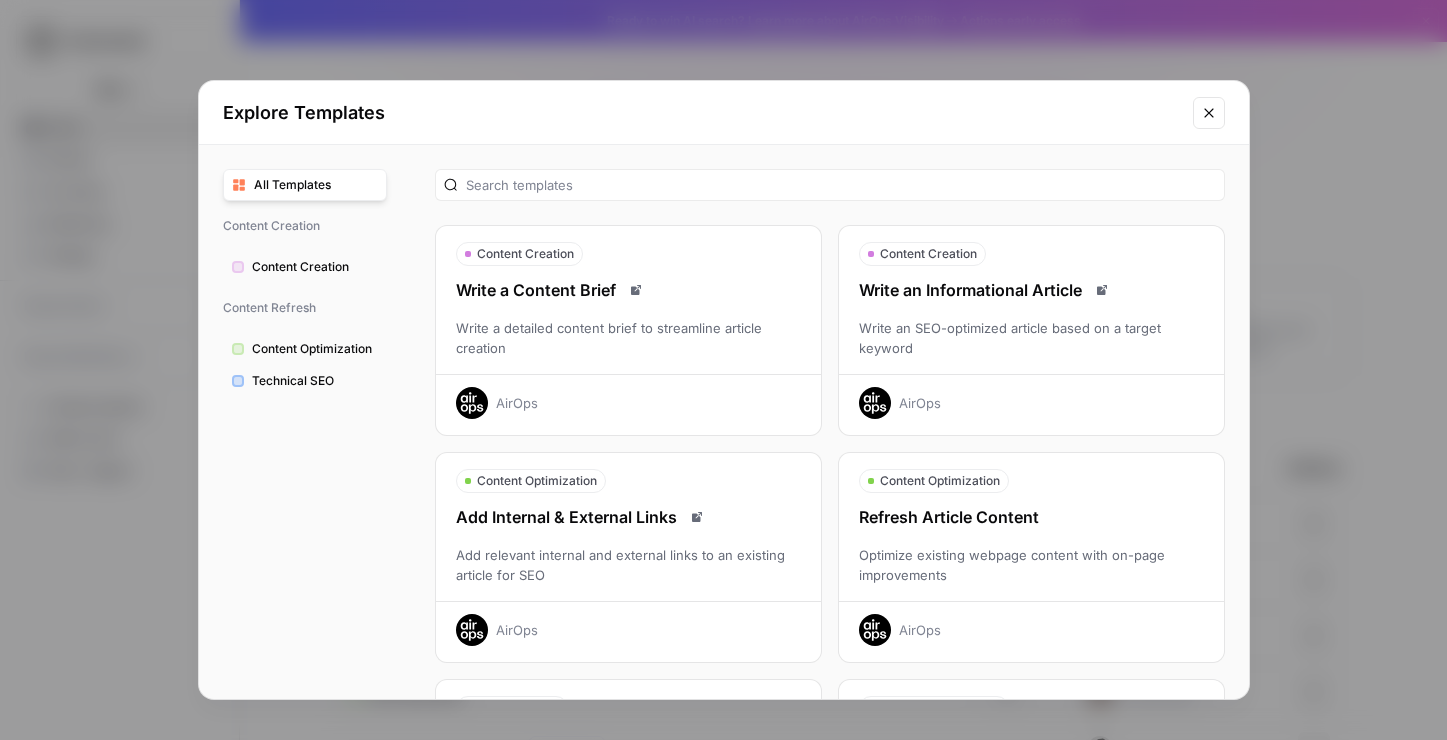 click on "Content Optimization" at bounding box center (315, 349) 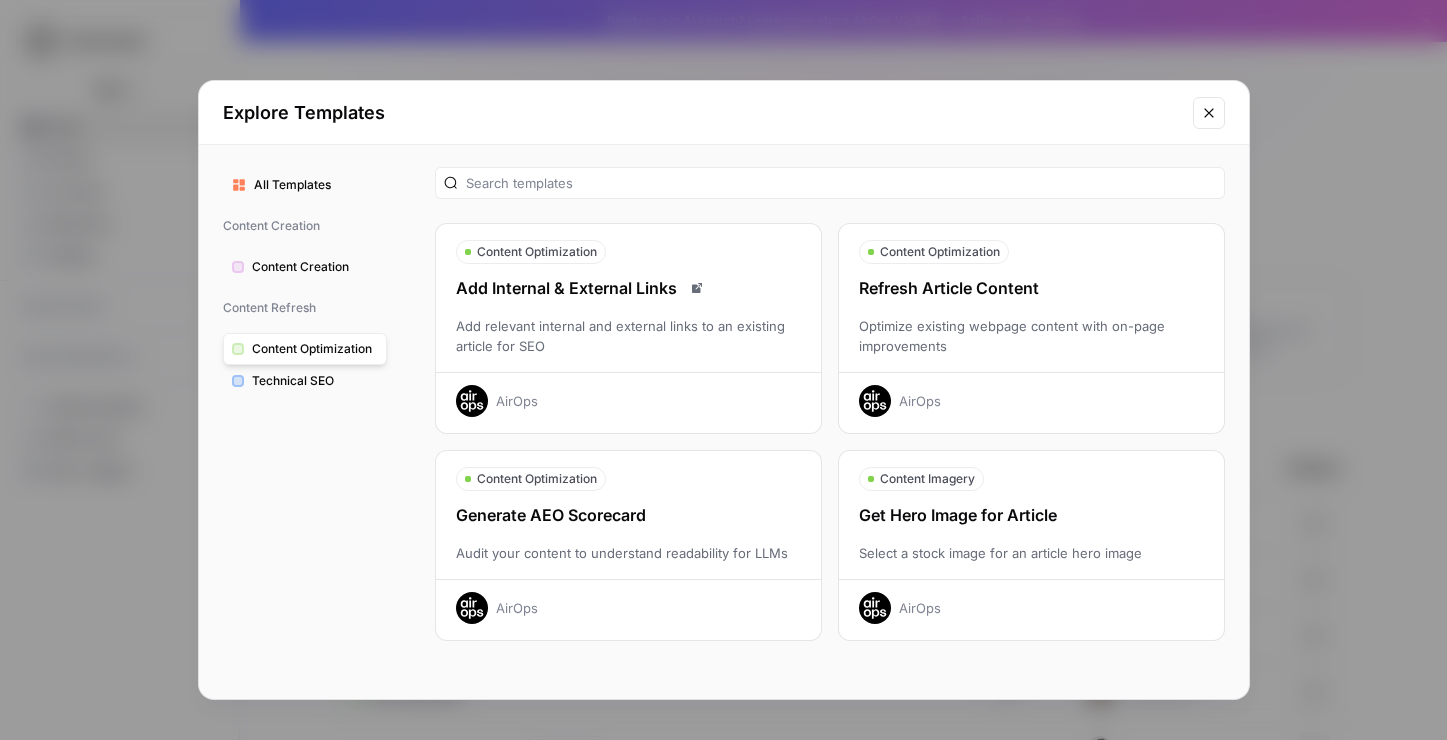 scroll, scrollTop: 0, scrollLeft: 0, axis: both 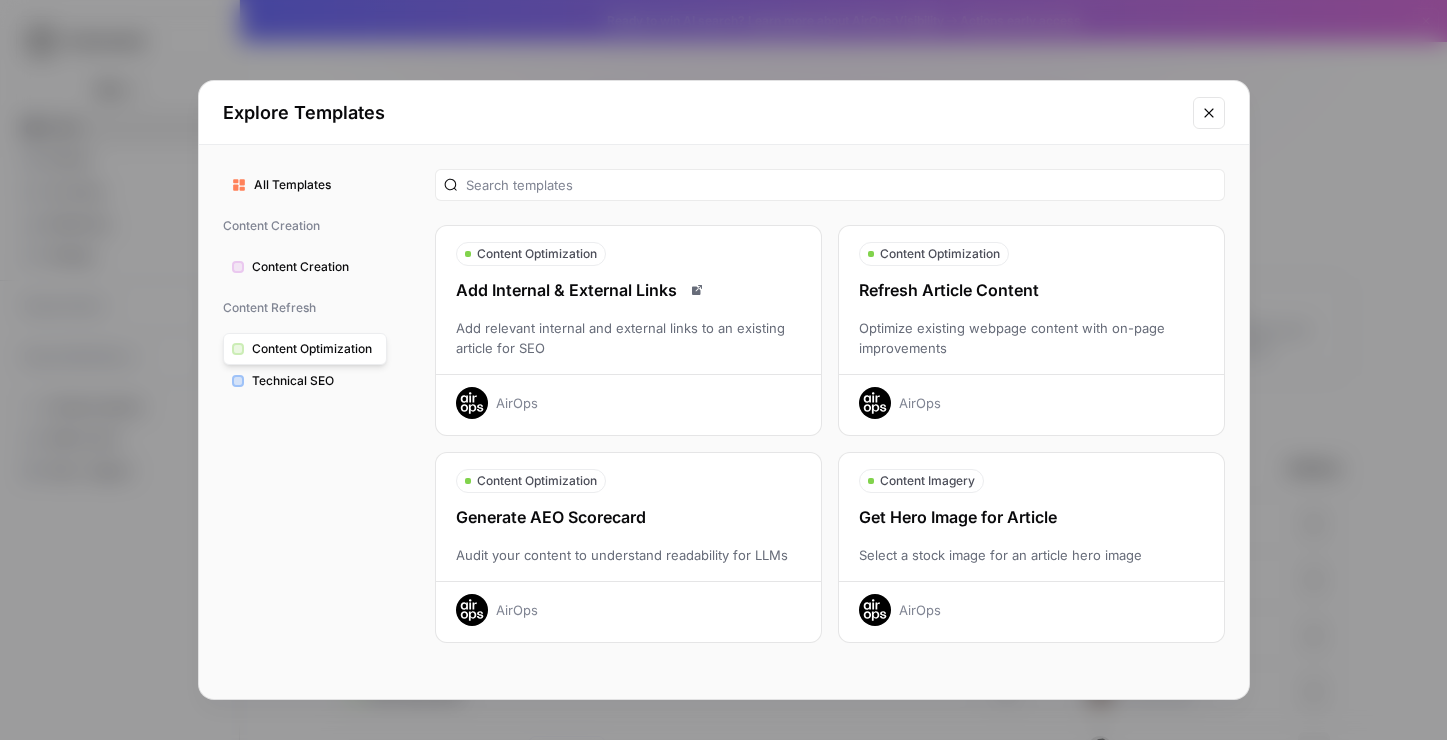 click on "Refresh Article Content" at bounding box center (1031, 290) 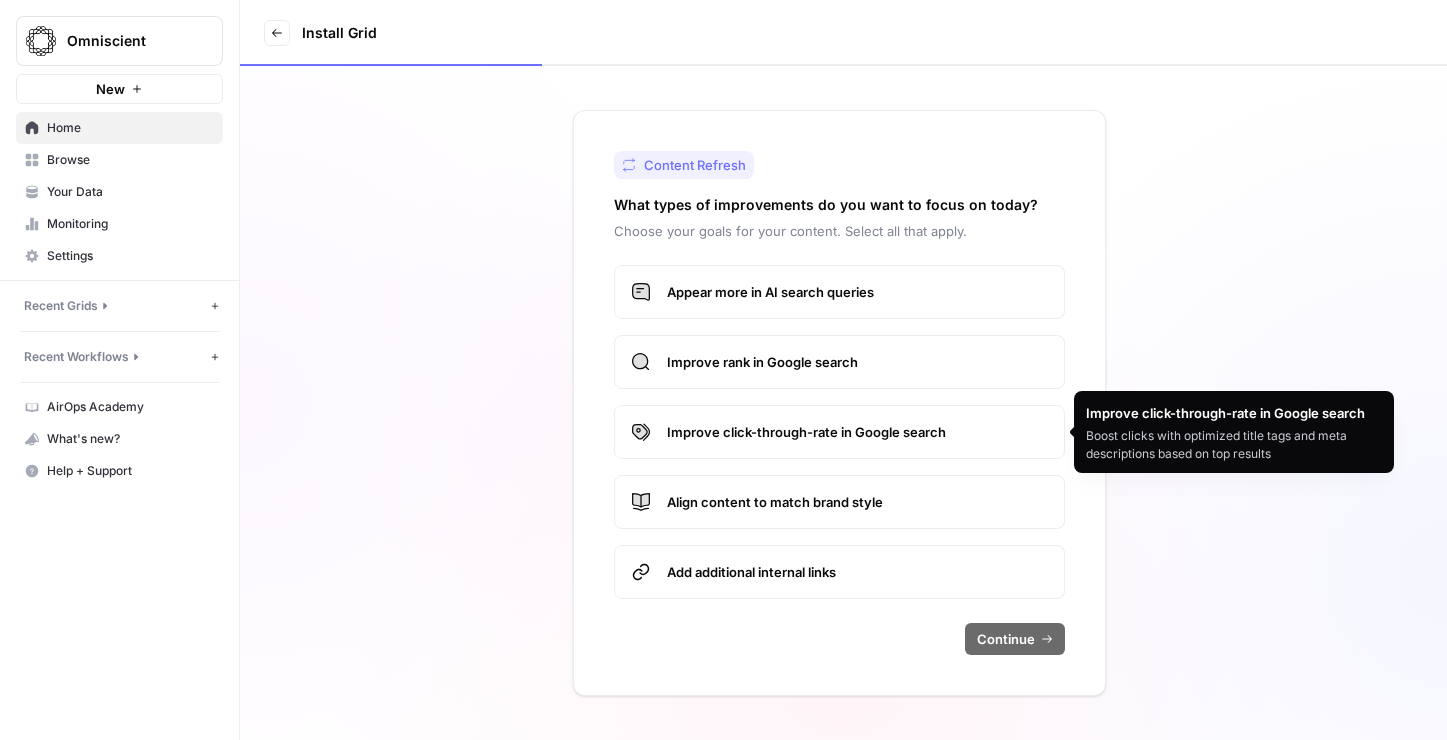 click on "Improve rank in Google search" at bounding box center [857, 362] 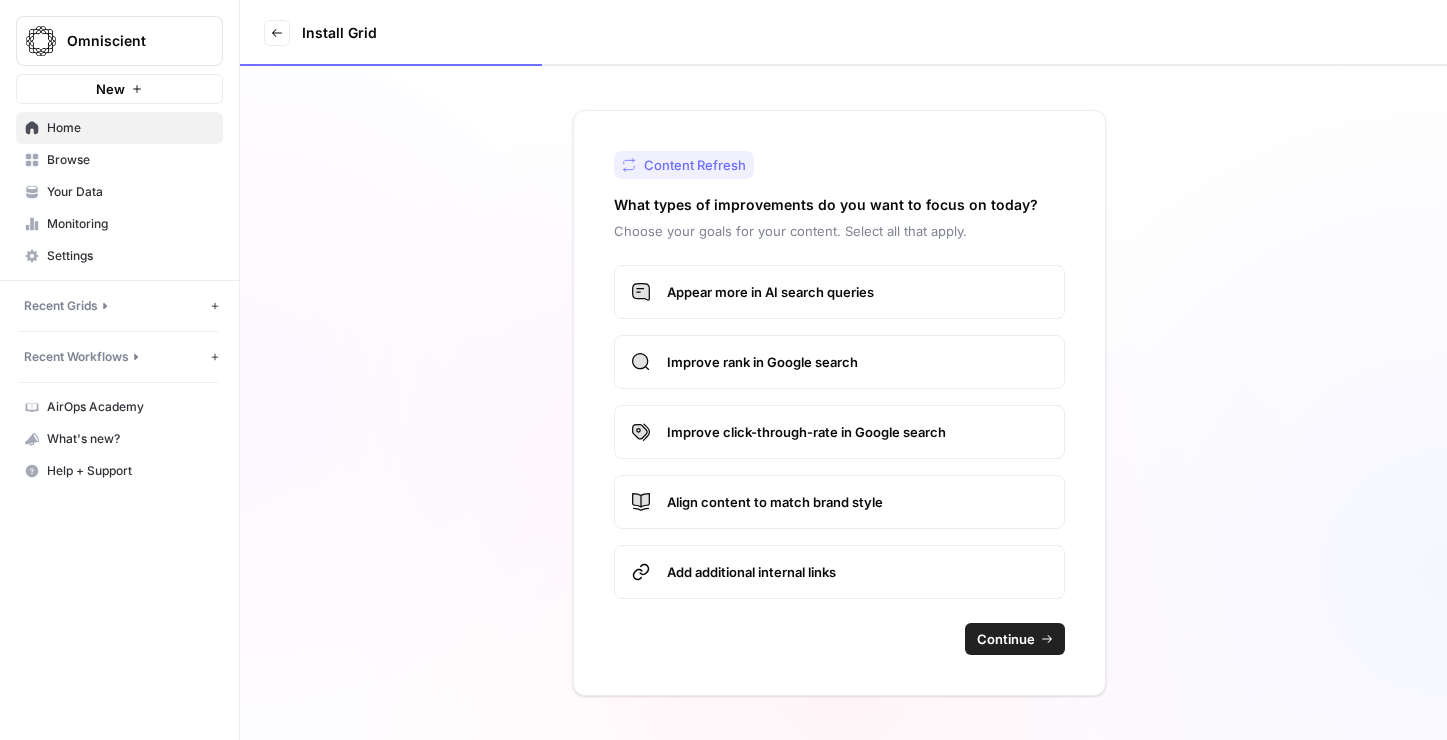 click on "Continue" at bounding box center [1006, 639] 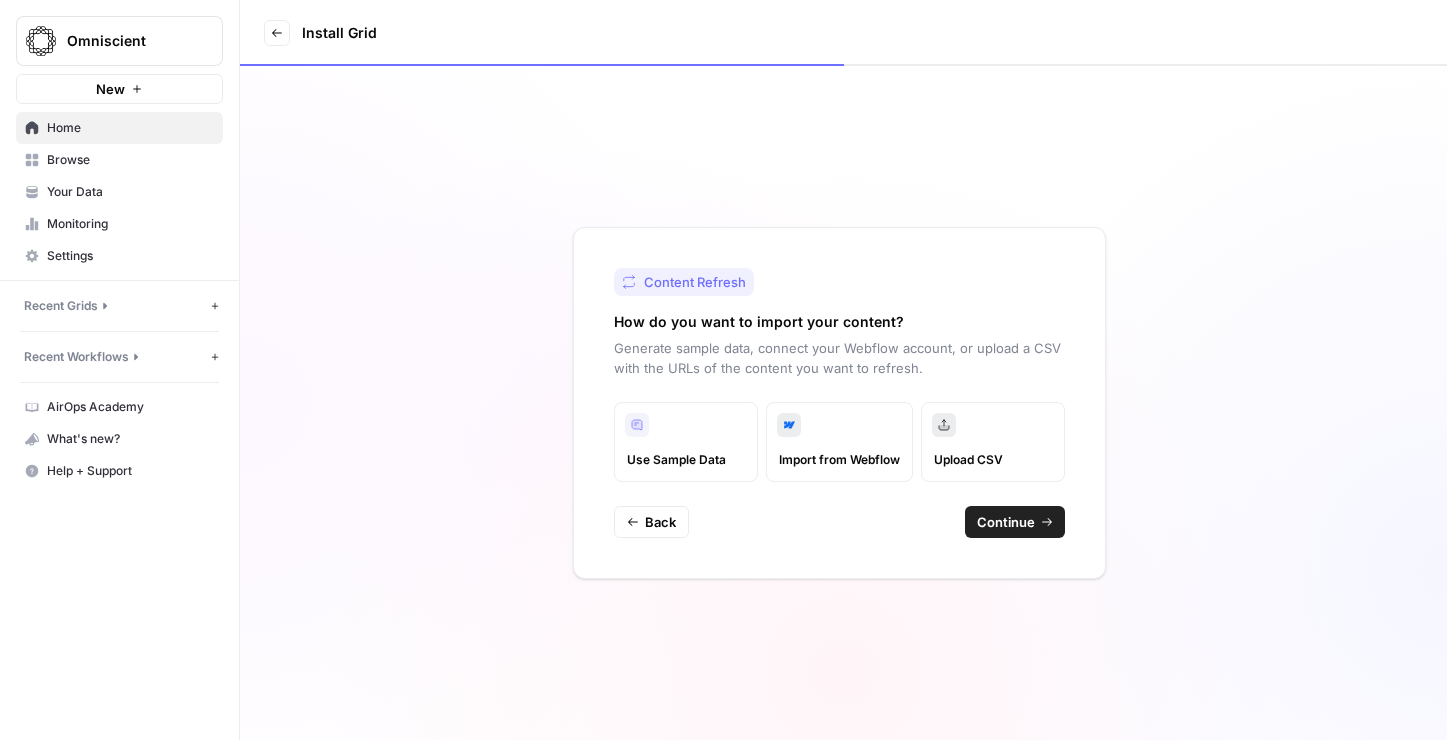 click on "Continue" at bounding box center (1006, 522) 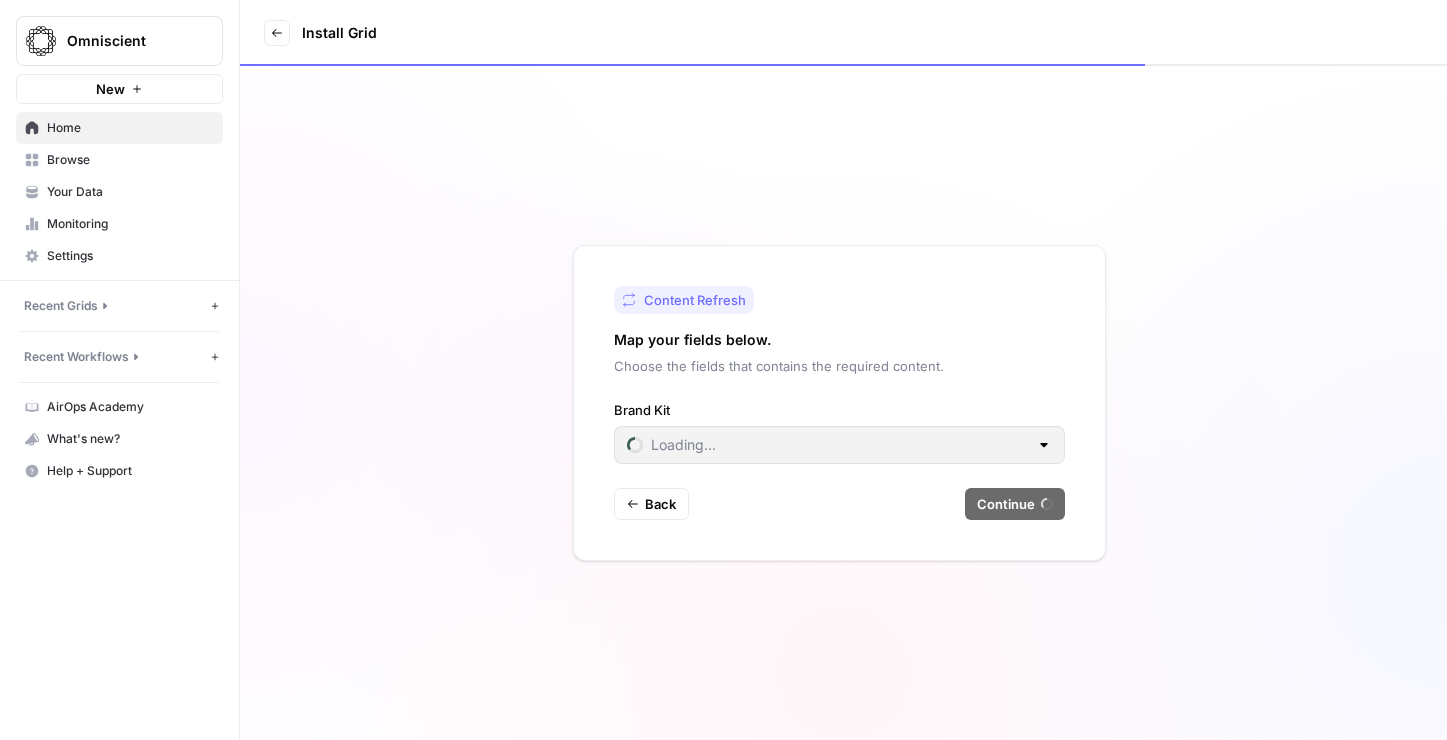 type on "Alation" 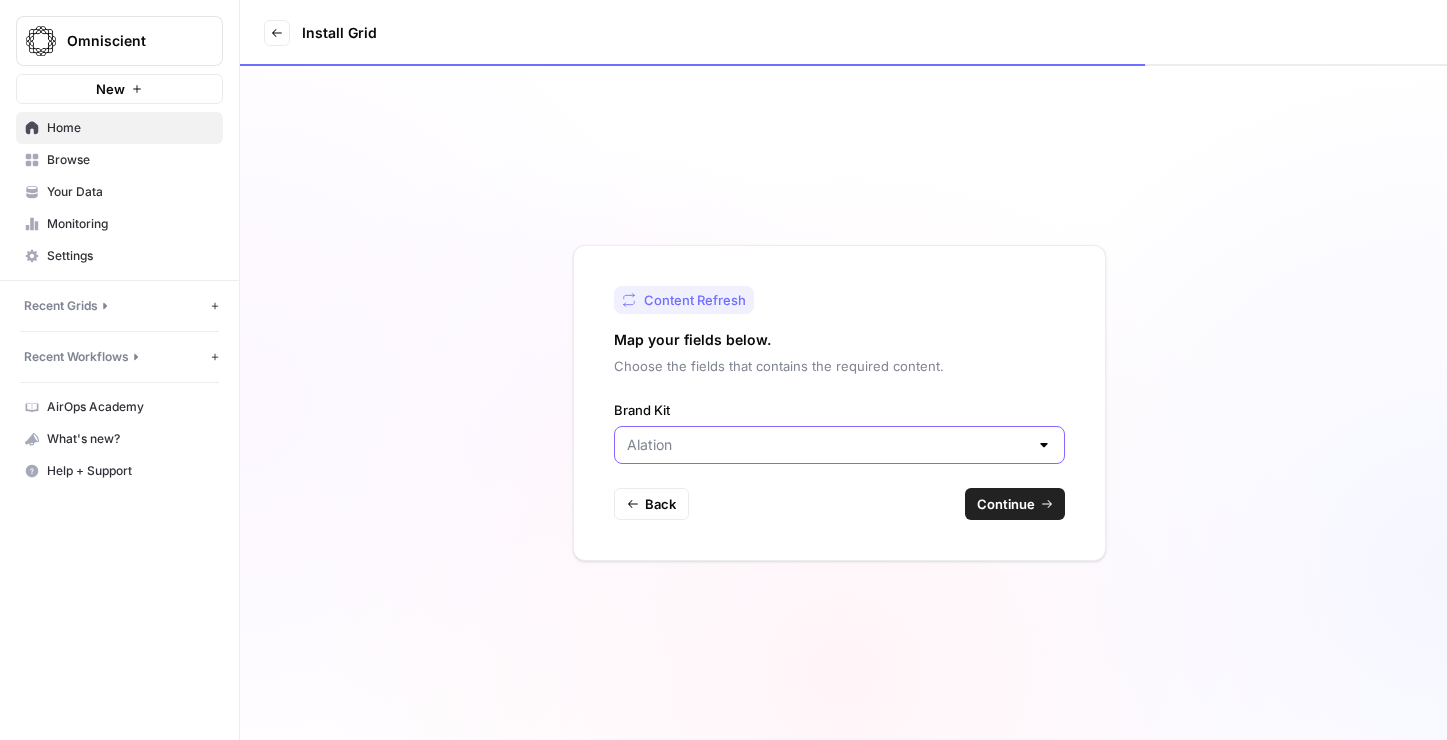 click on "Brand Kit" at bounding box center [827, 445] 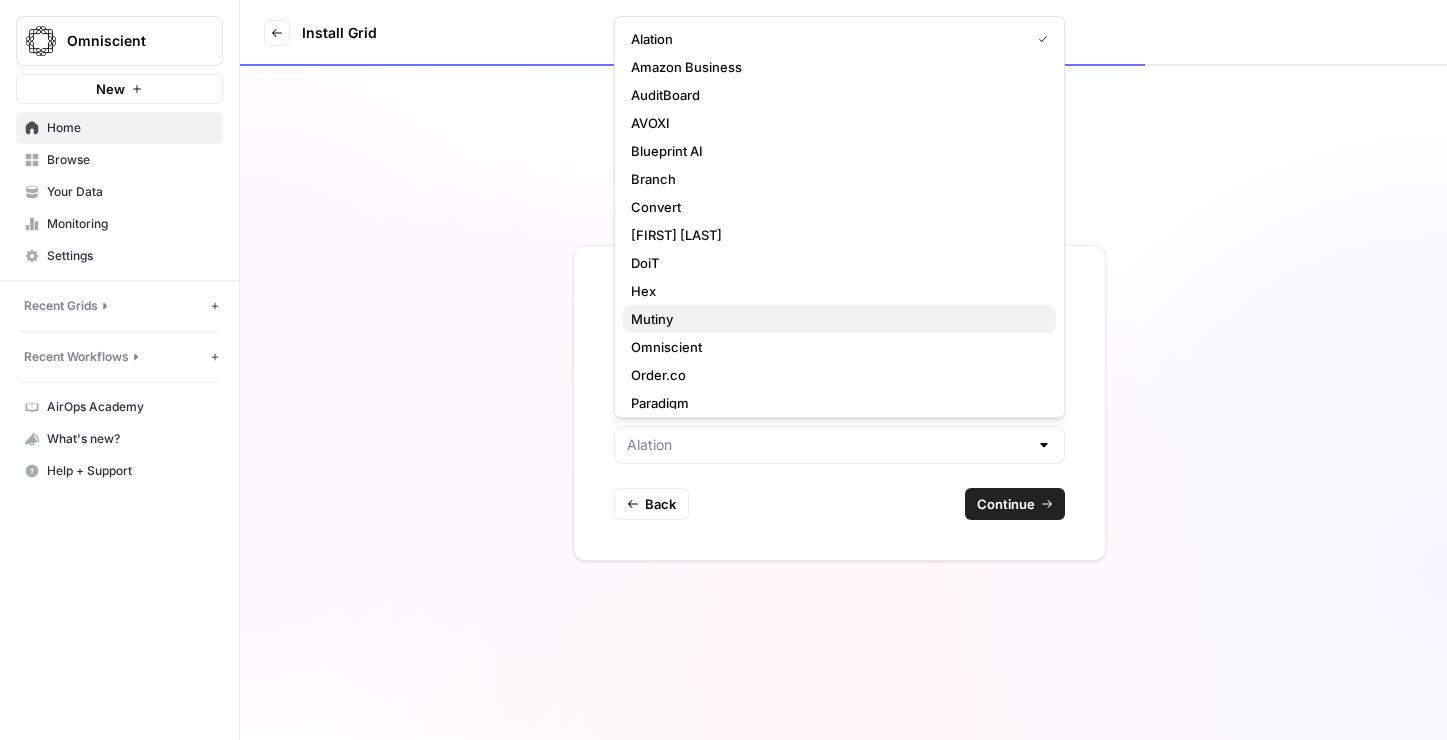 click on "Mutiny" at bounding box center (835, 319) 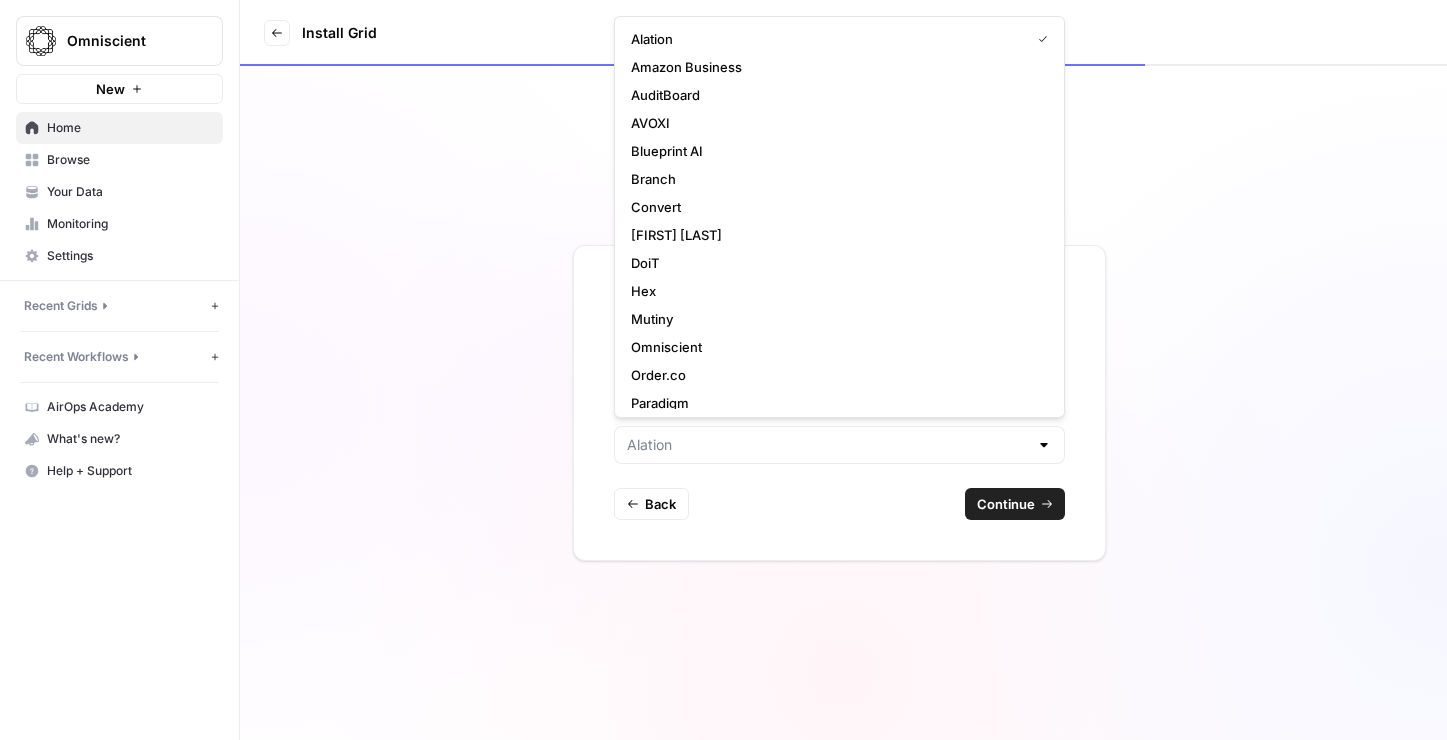 type on "Mutiny" 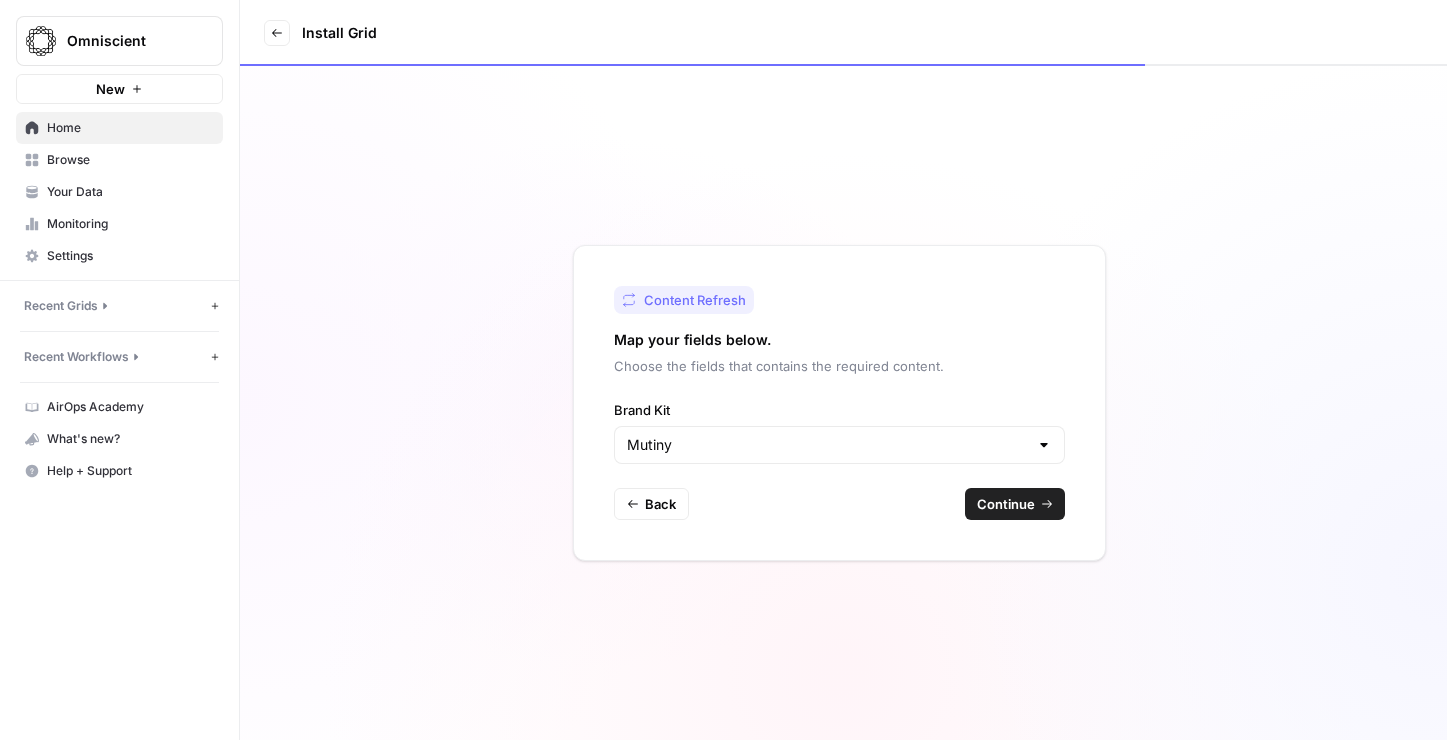 click on "Continue" at bounding box center (1006, 504) 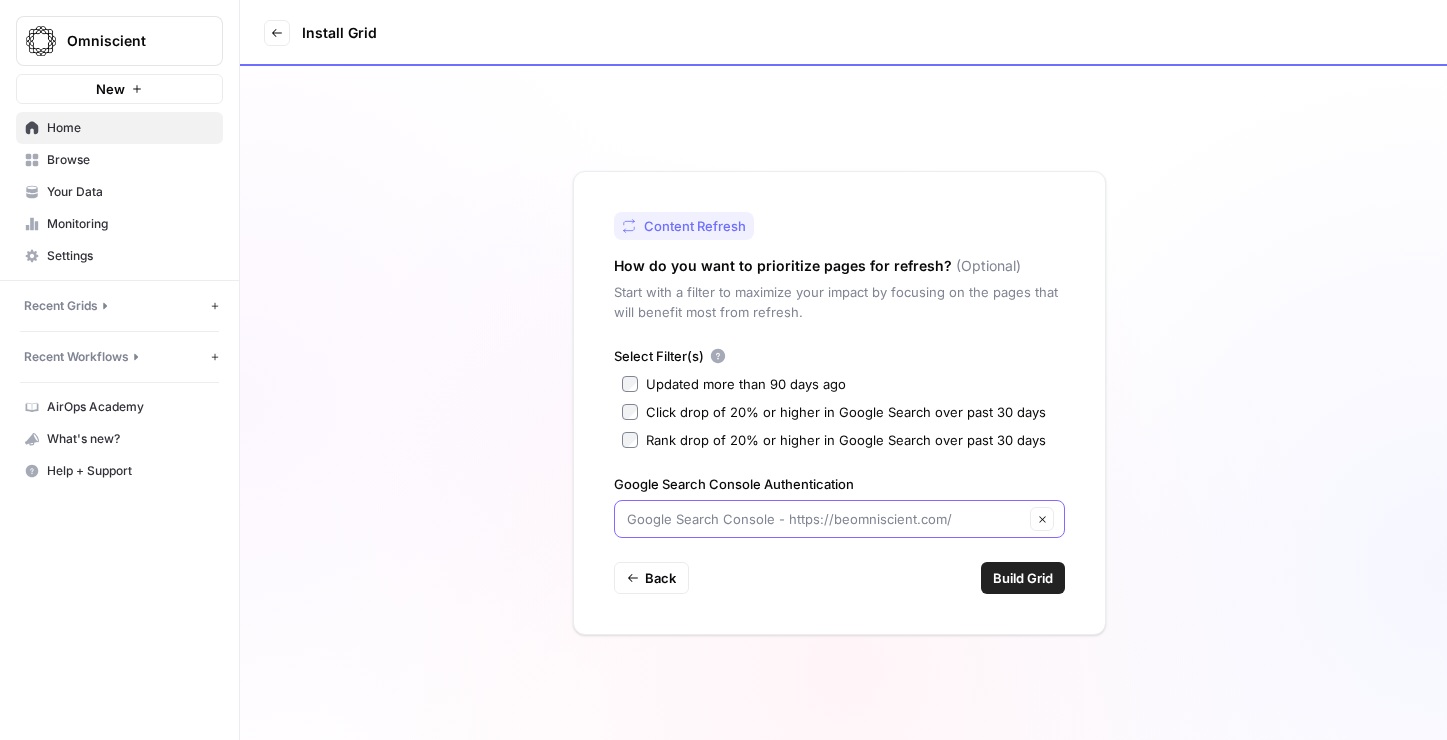click on "Google Search Console Authentication" at bounding box center (825, 519) 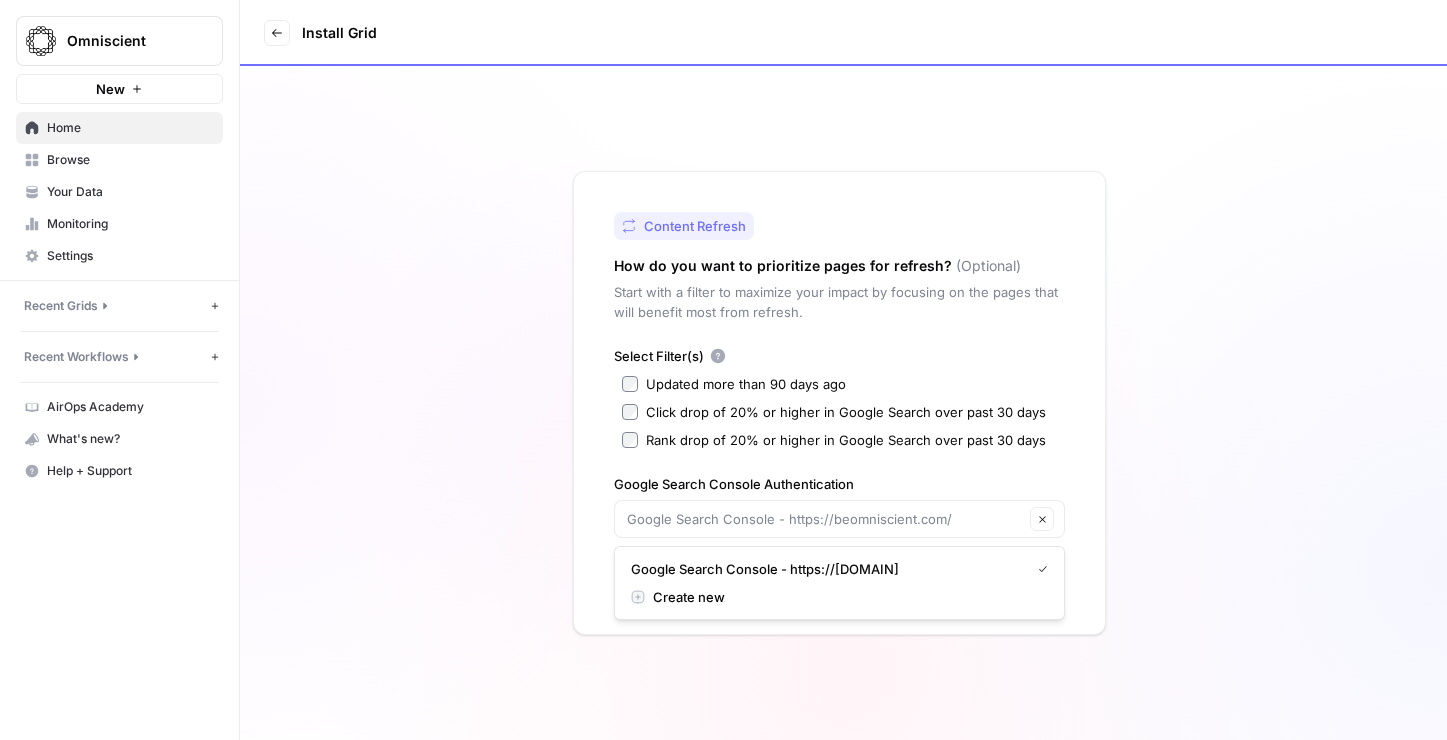 type on "Google Search Console - https://beomniscient.com/" 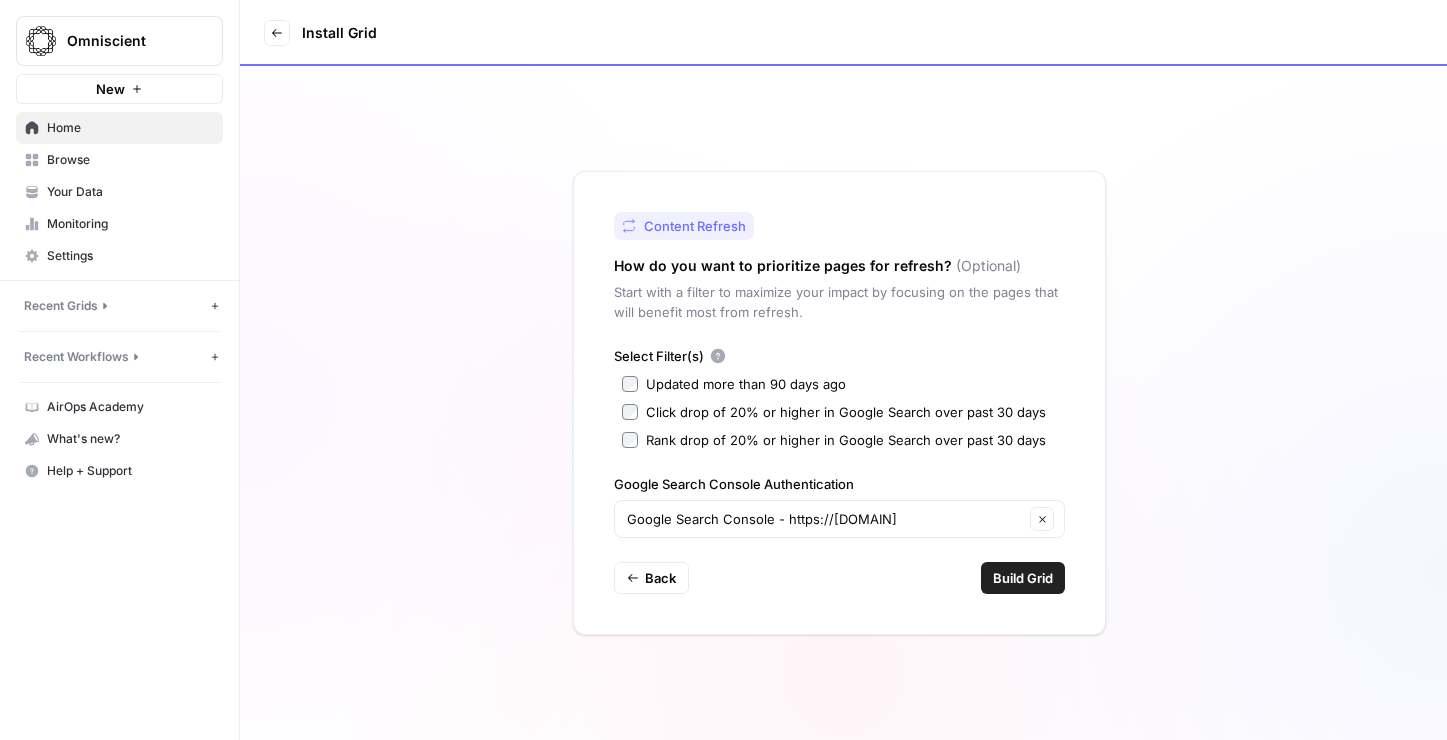 click on "Select Filter(s) Updated more than 90 days ago Click drop of 20% or higher in Google Search over past 30 days Rank drop of 20% or higher in Google Search over past 30 days Google Search Console Authentication Google Search Console - https://beomniscient.com/ Clear" at bounding box center (839, 442) 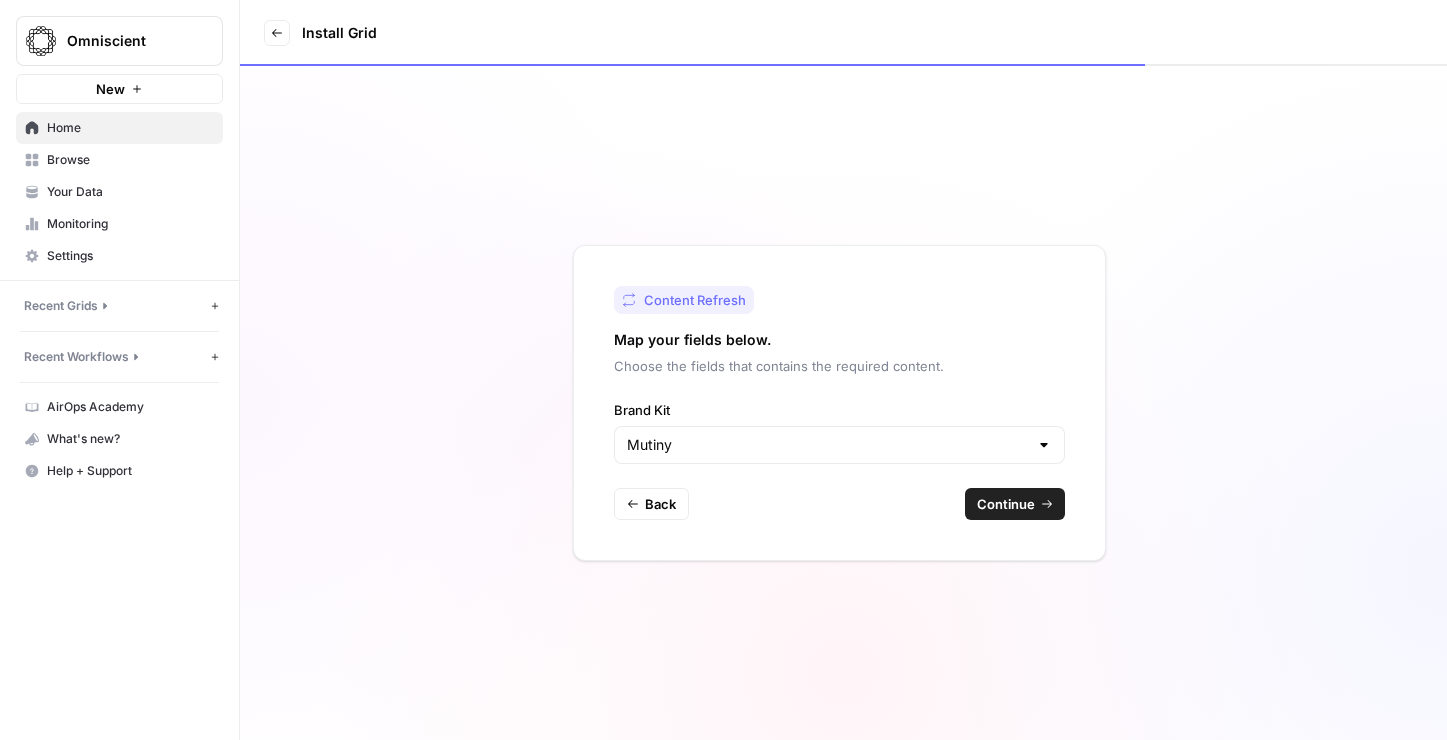 click on "Back" at bounding box center [660, 504] 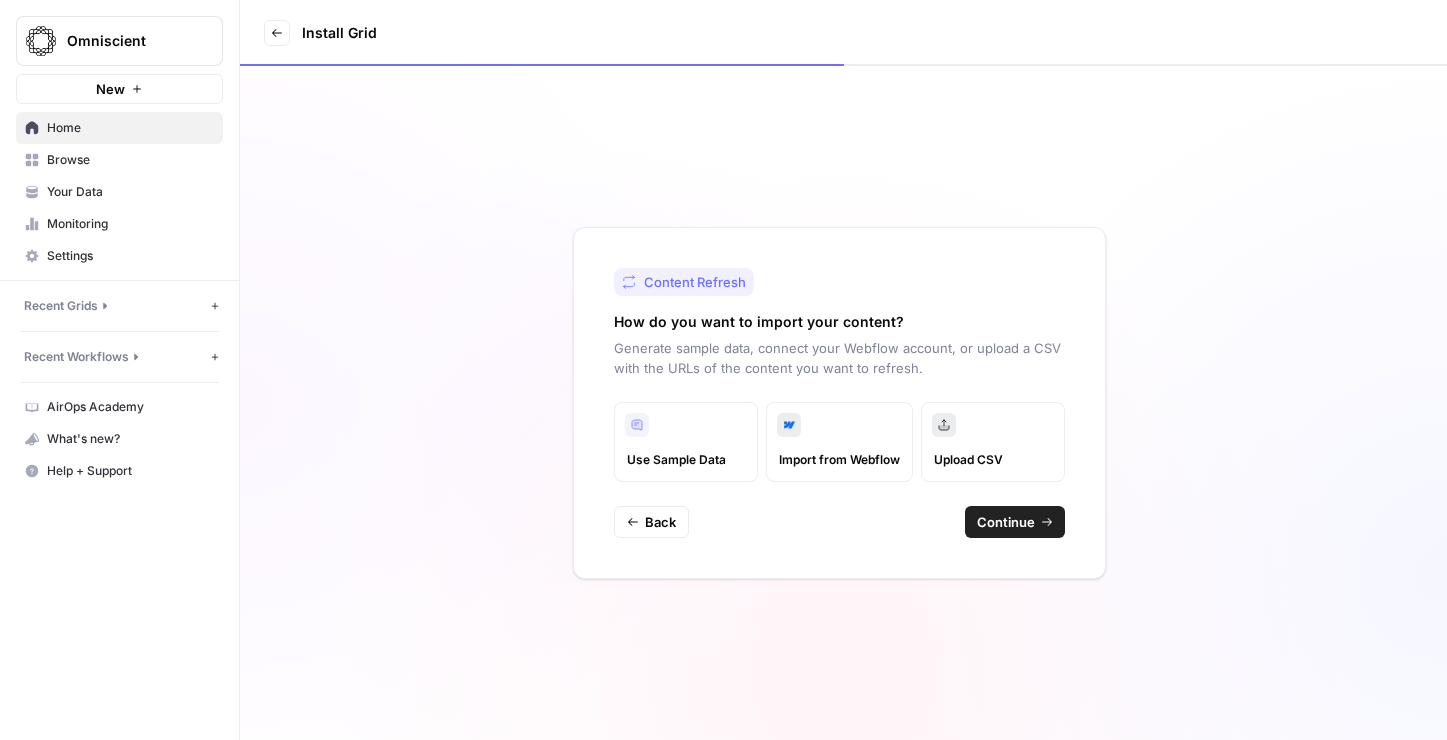 click on "Upload CSV" at bounding box center [993, 460] 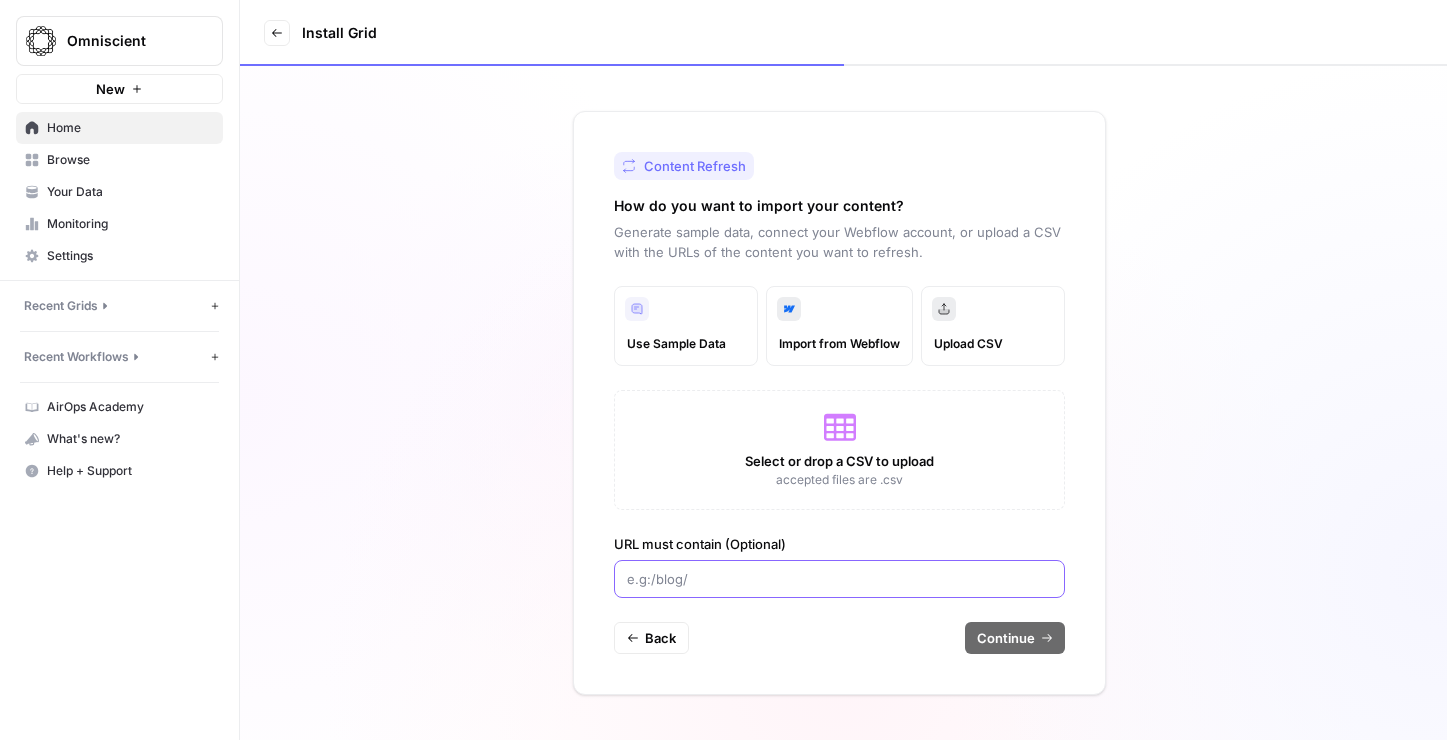 click on "URL must contain (Optional)" at bounding box center [839, 579] 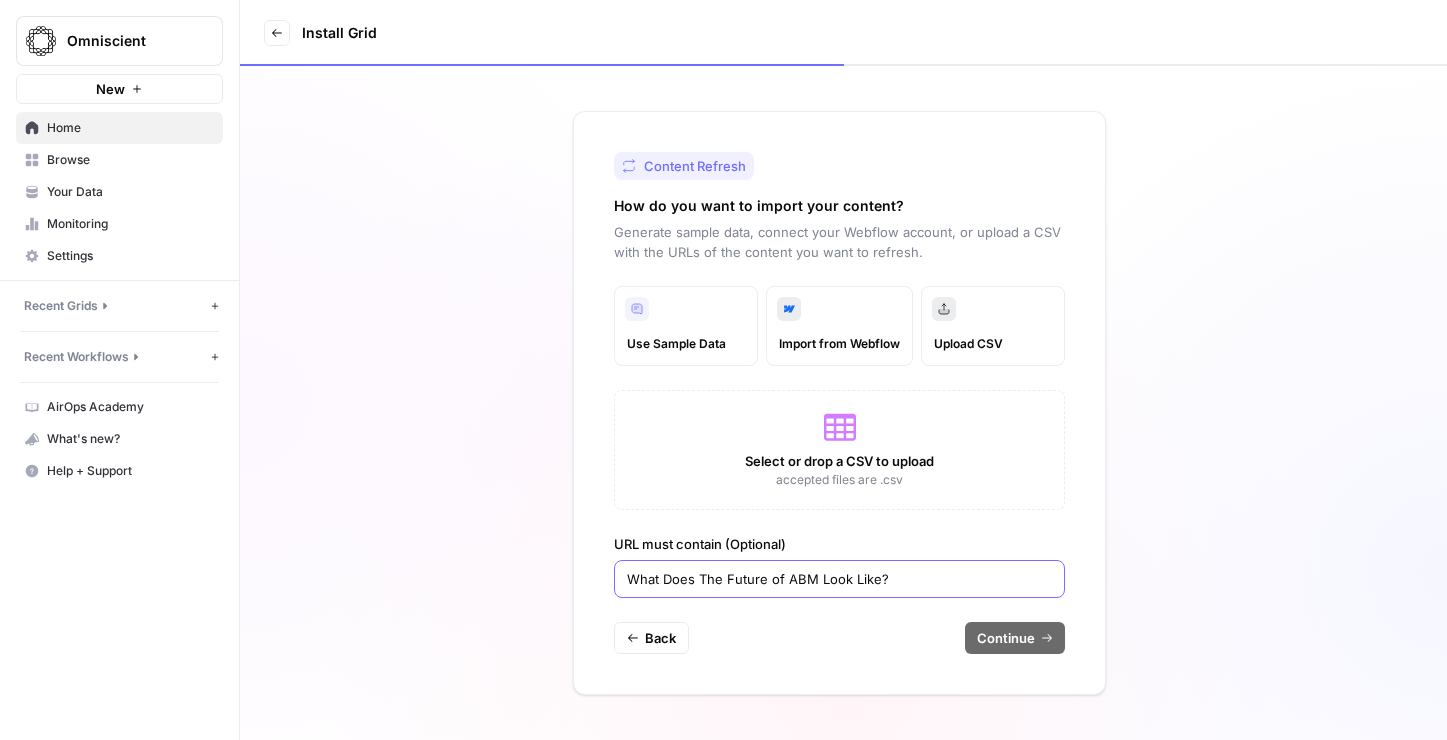 click on "What Does The Future of ABM Look Like?" at bounding box center [839, 579] 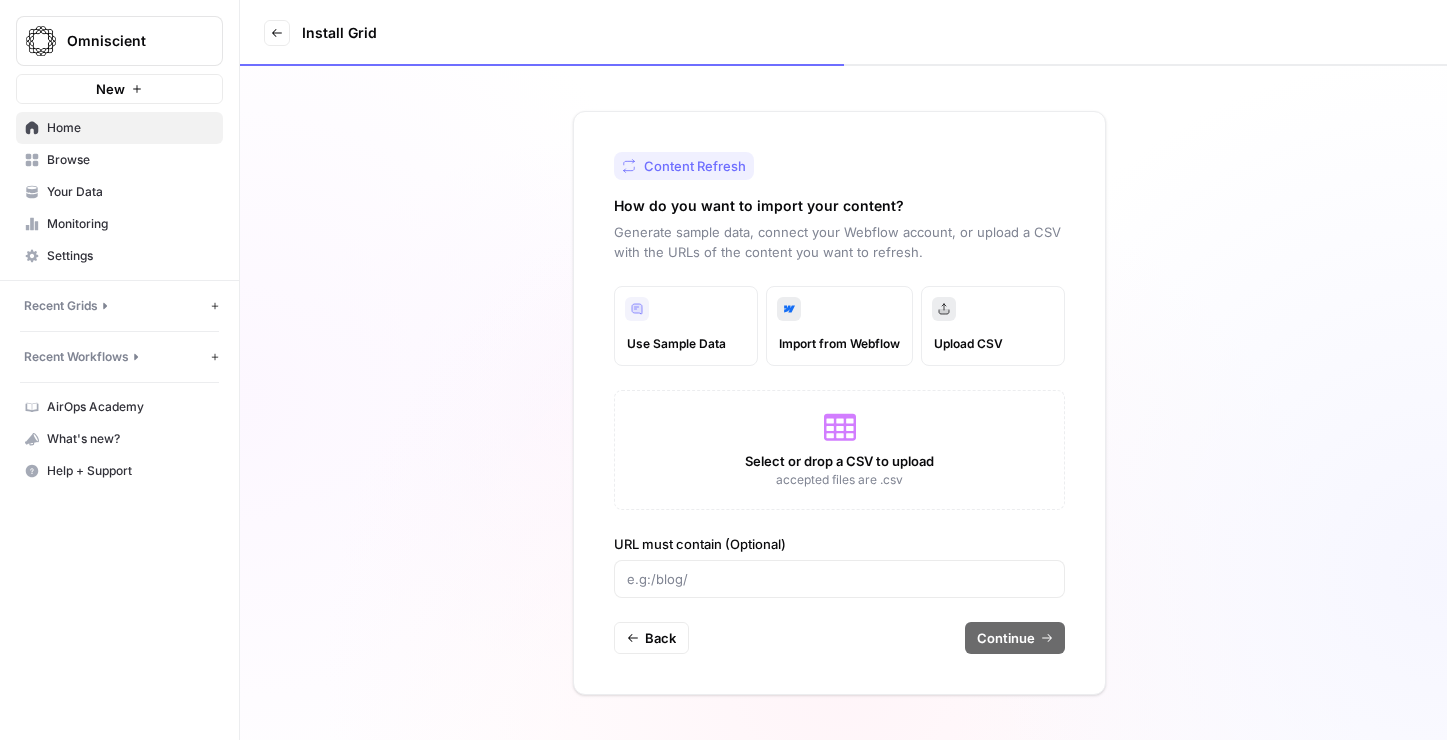 click 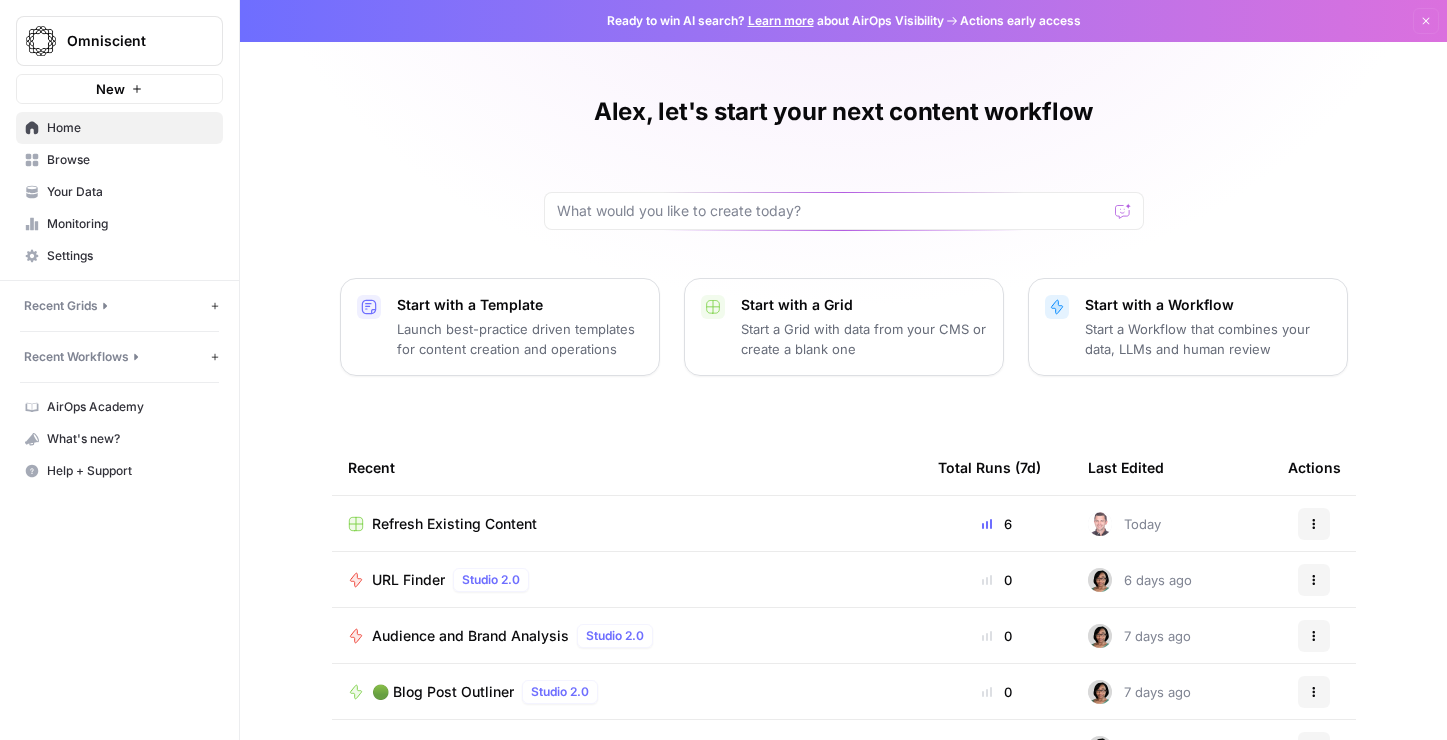 click on "Launch best-practice driven templates for content creation and operations" at bounding box center (520, 339) 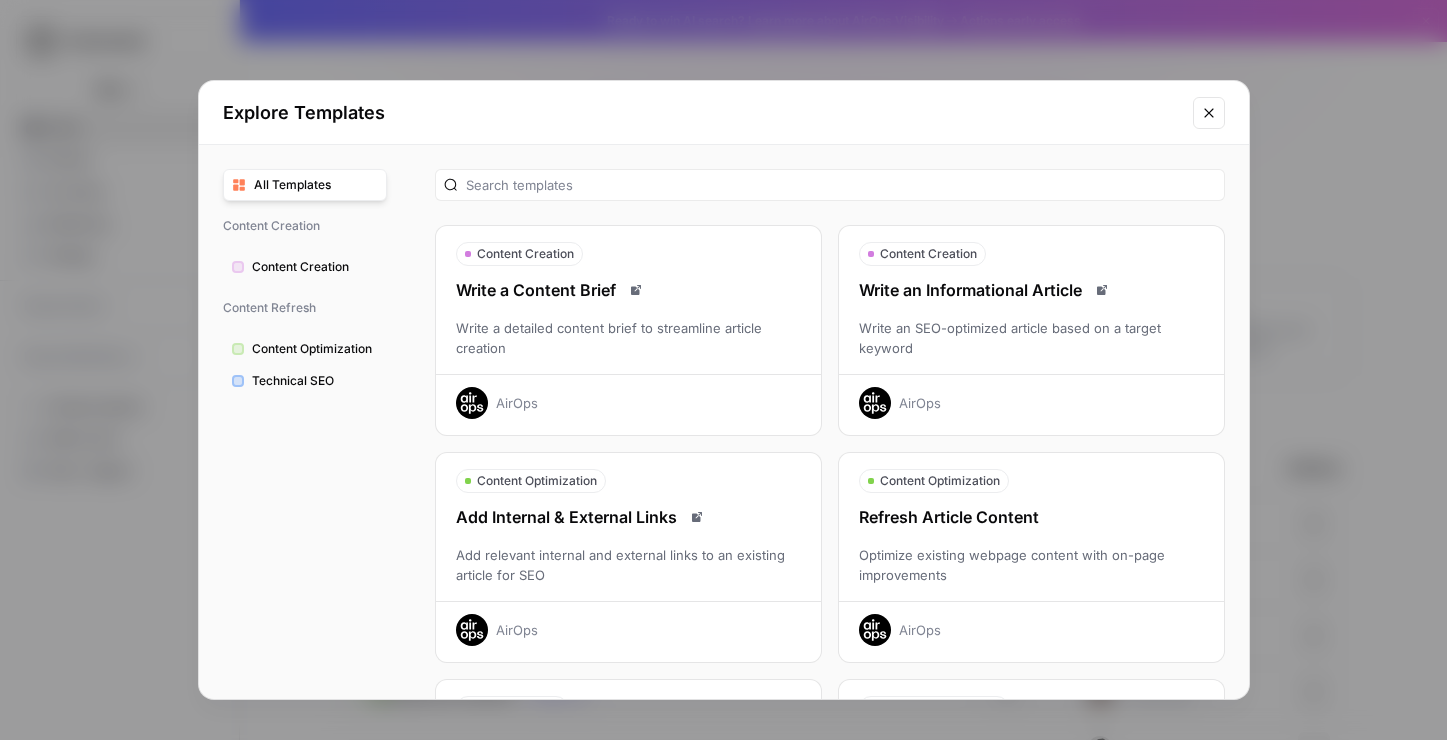 click on "Content Optimization" at bounding box center (315, 349) 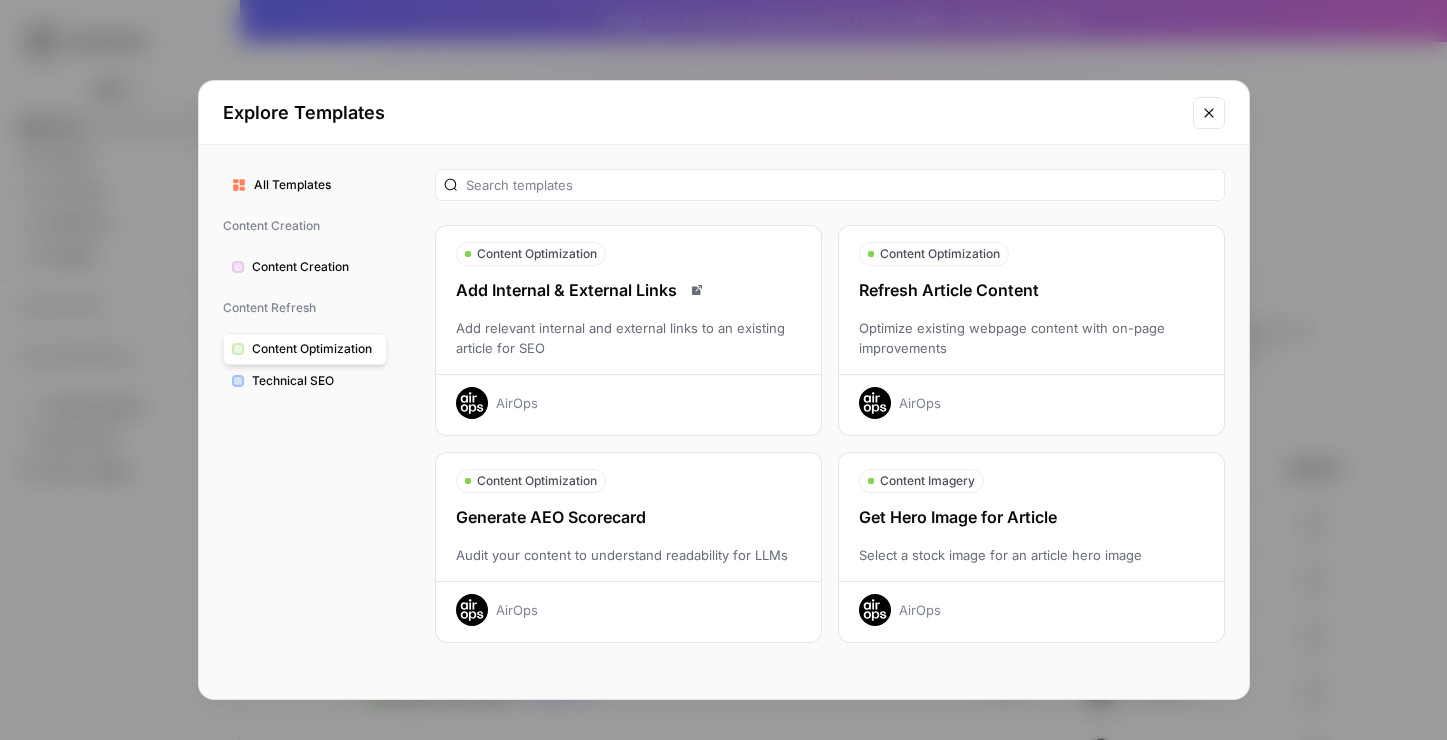 scroll, scrollTop: 40, scrollLeft: 0, axis: vertical 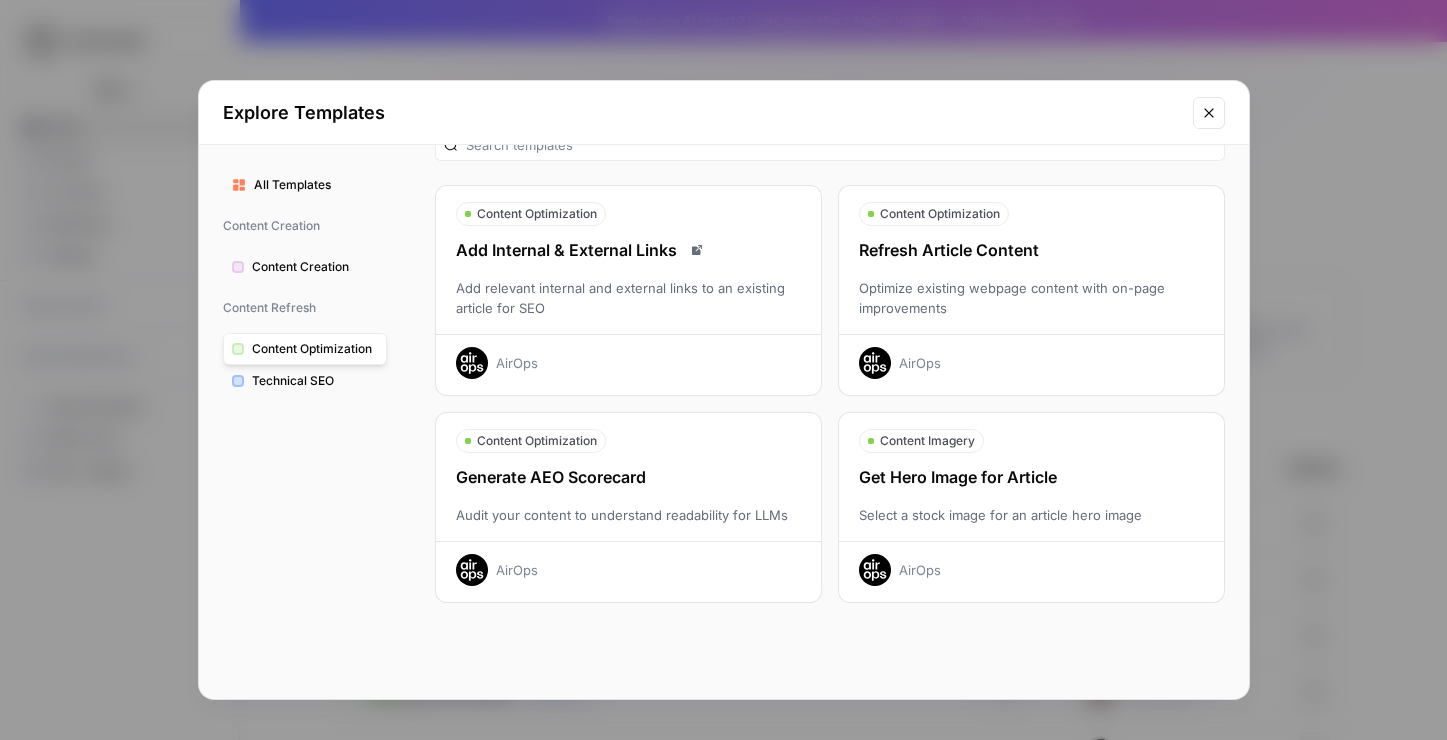 click on "Optimize existing webpage content with on-page improvements" at bounding box center (1031, 298) 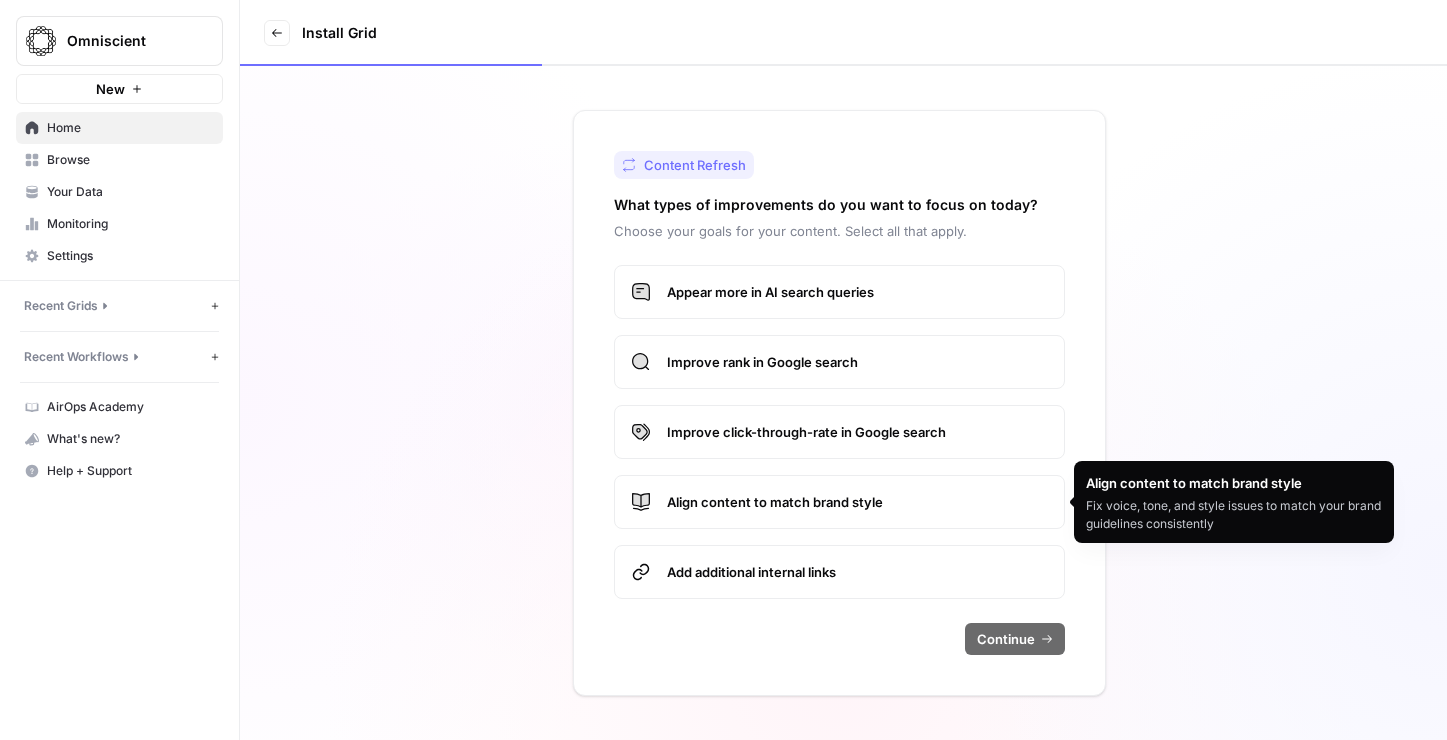 click on "Improve rank in Google search" at bounding box center [857, 362] 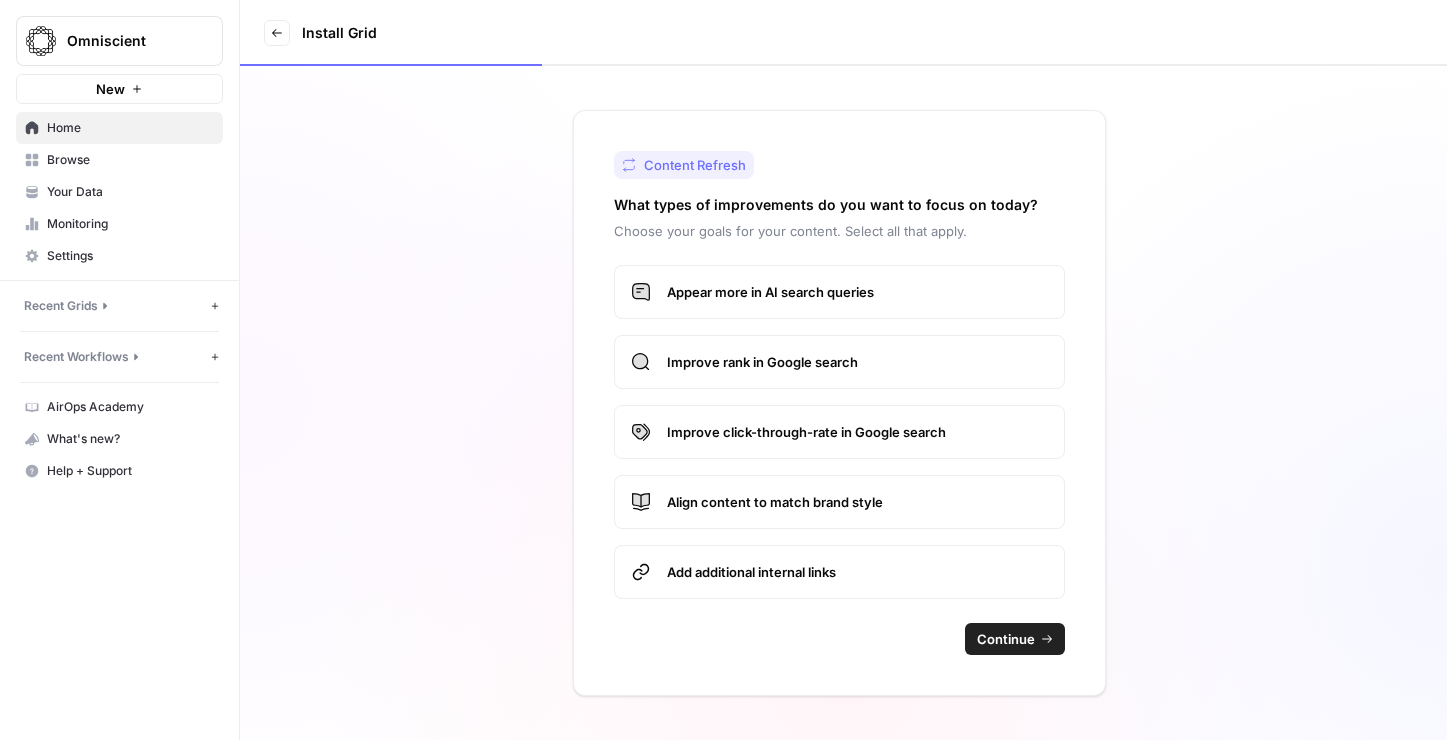 click on "Continue" at bounding box center (1015, 639) 